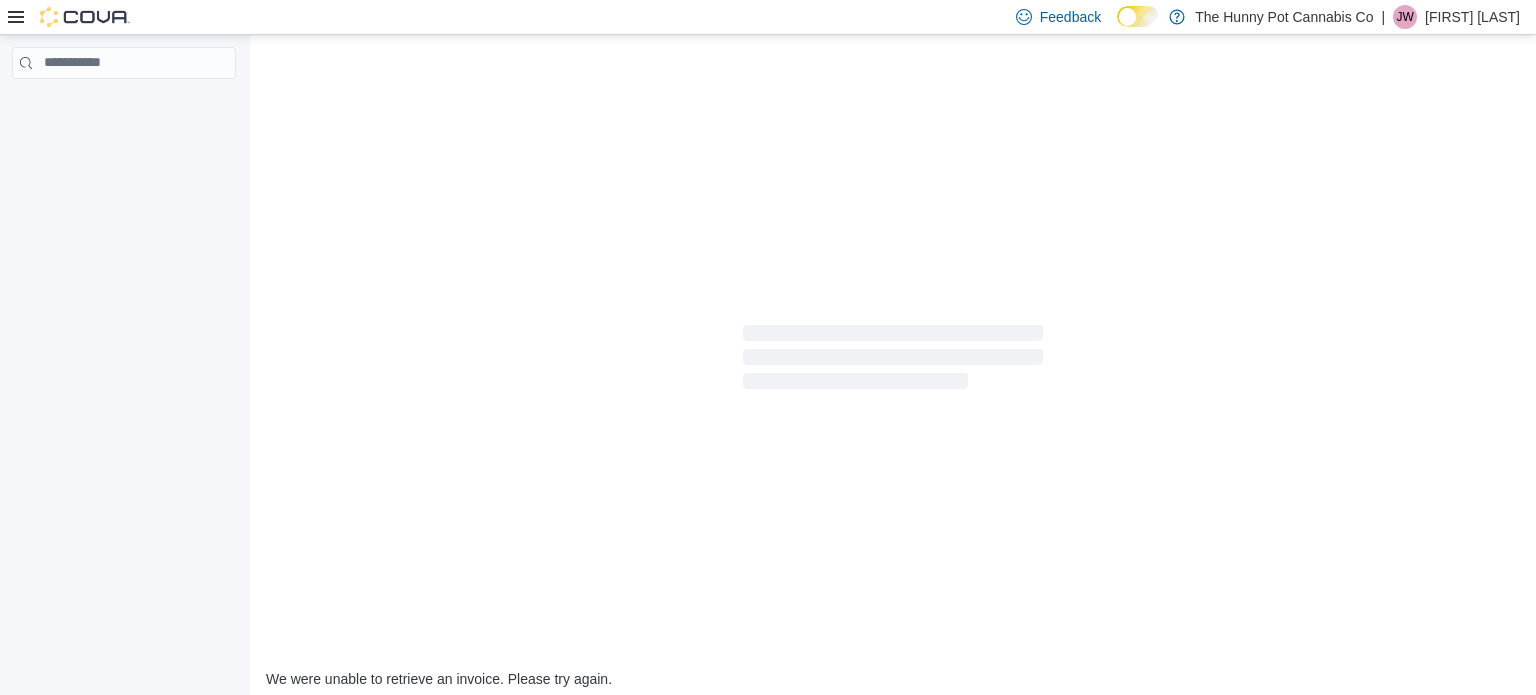 scroll, scrollTop: 0, scrollLeft: 0, axis: both 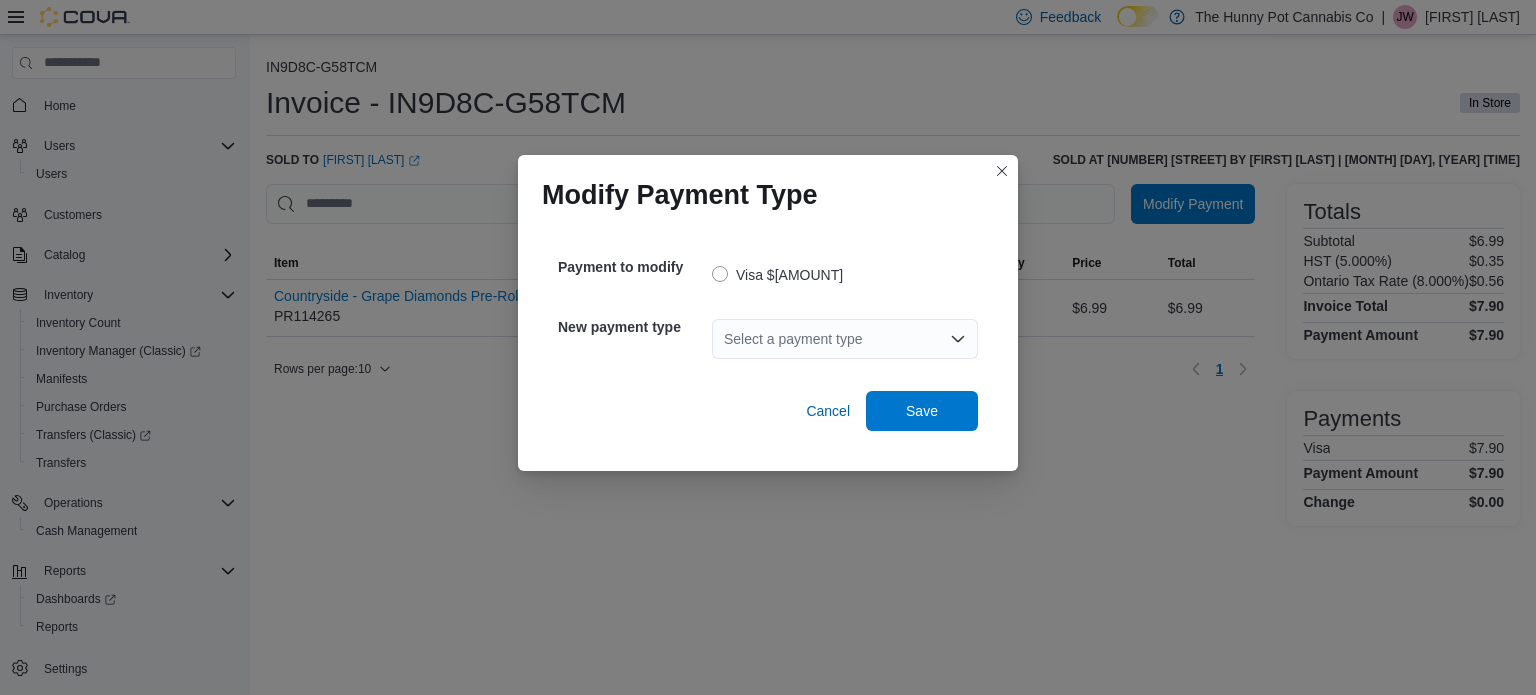 click on "Select a payment type" at bounding box center [845, 339] 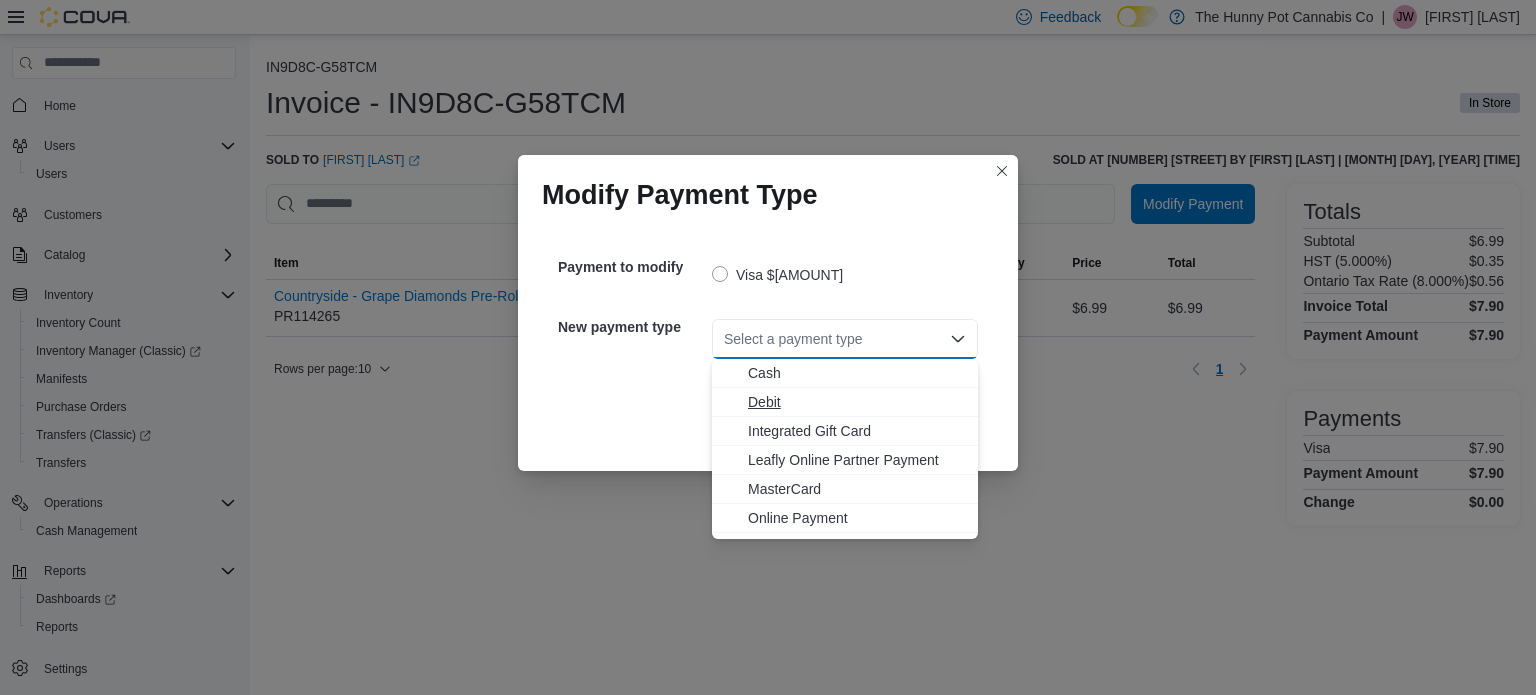 click on "Debit" at bounding box center (857, 402) 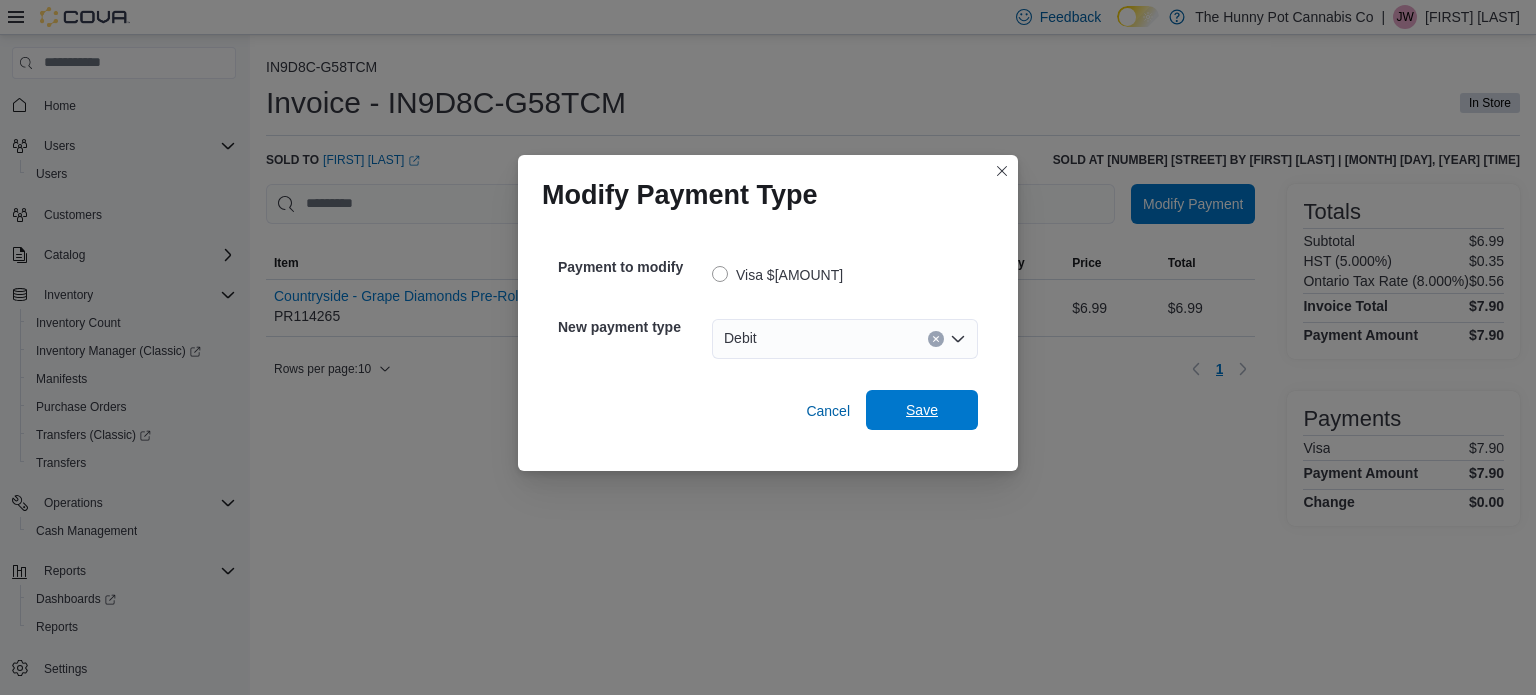 click on "Save" at bounding box center [922, 410] 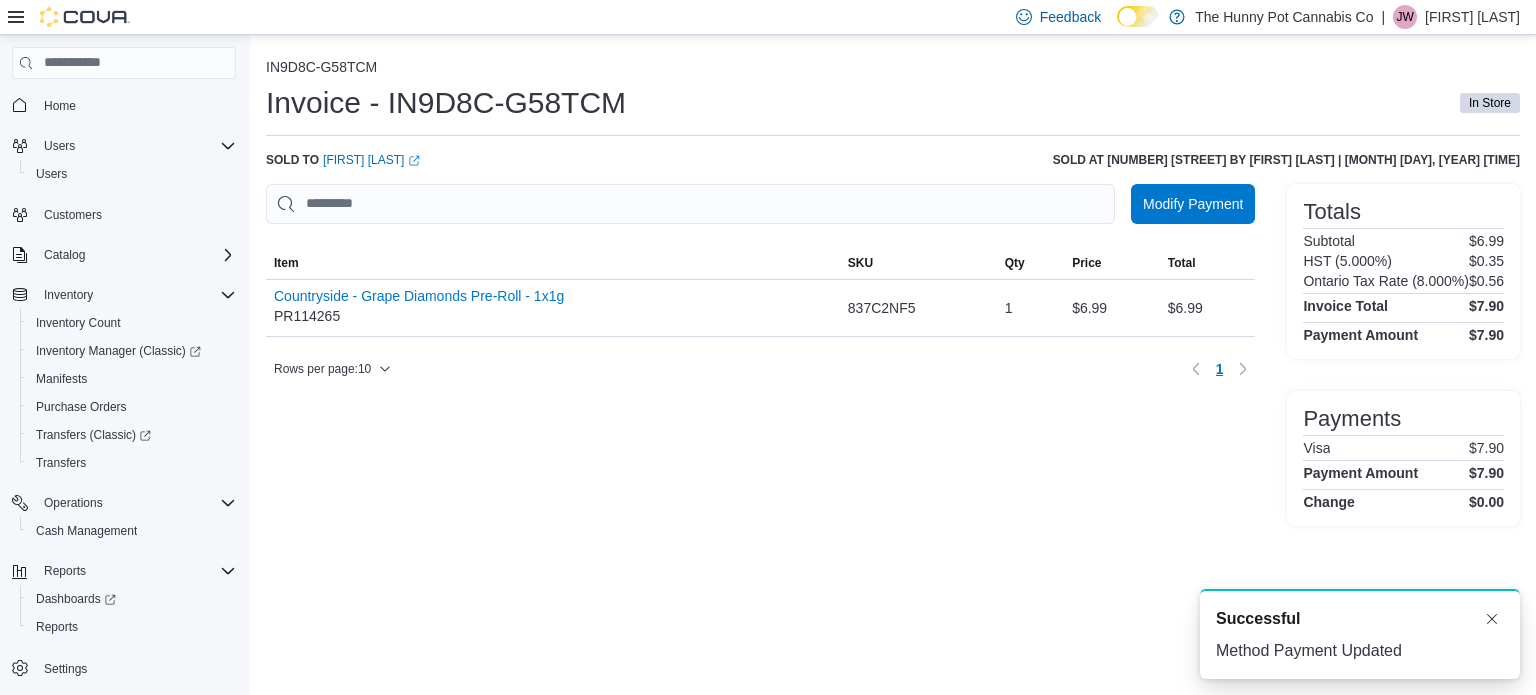 scroll, scrollTop: 0, scrollLeft: 0, axis: both 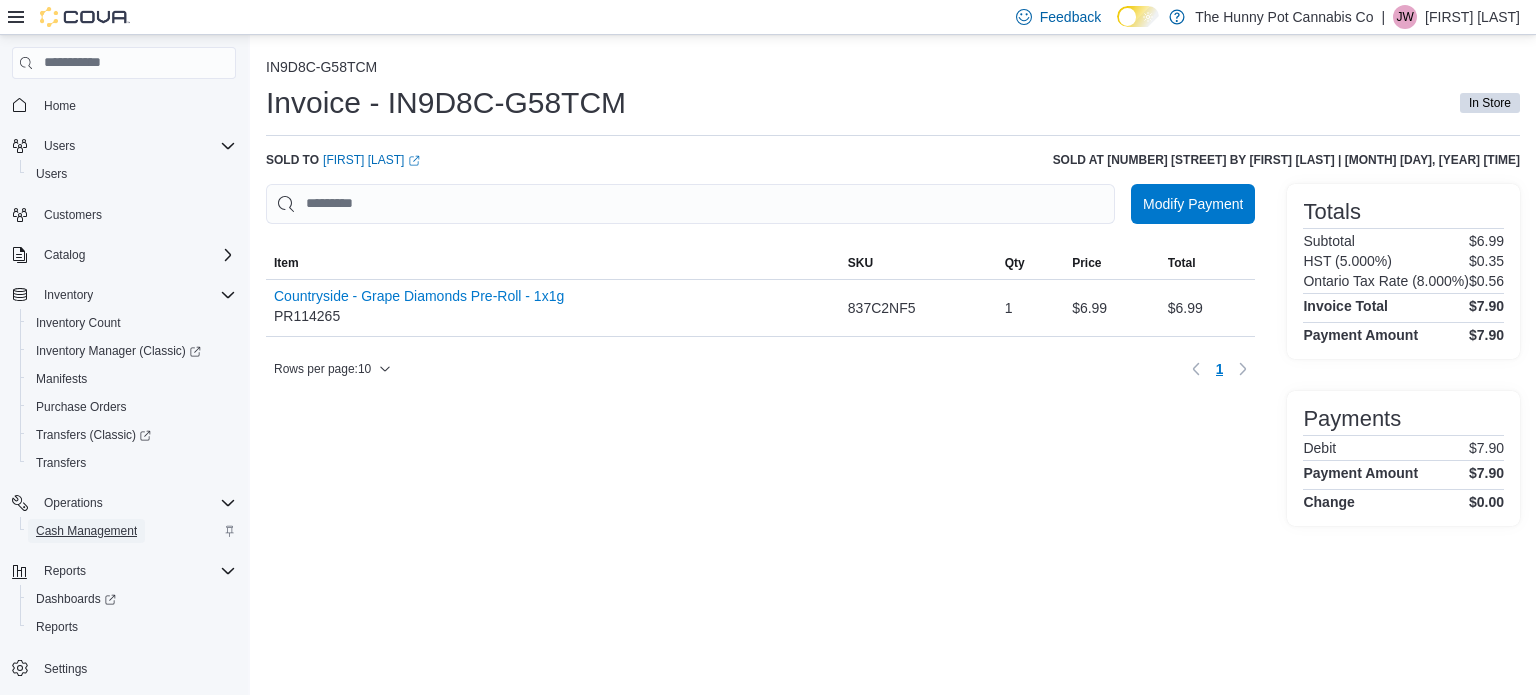 click on "Cash Management" at bounding box center (86, 531) 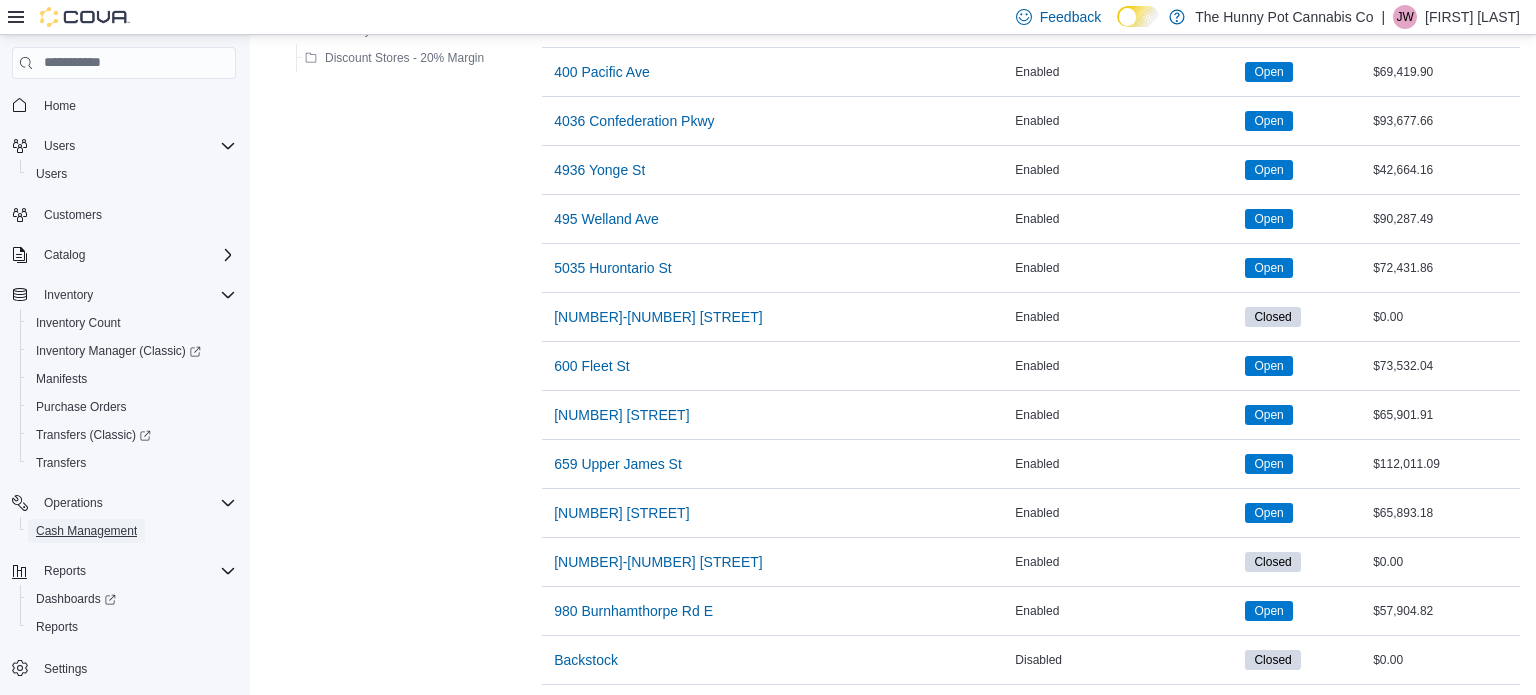 scroll, scrollTop: 1490, scrollLeft: 0, axis: vertical 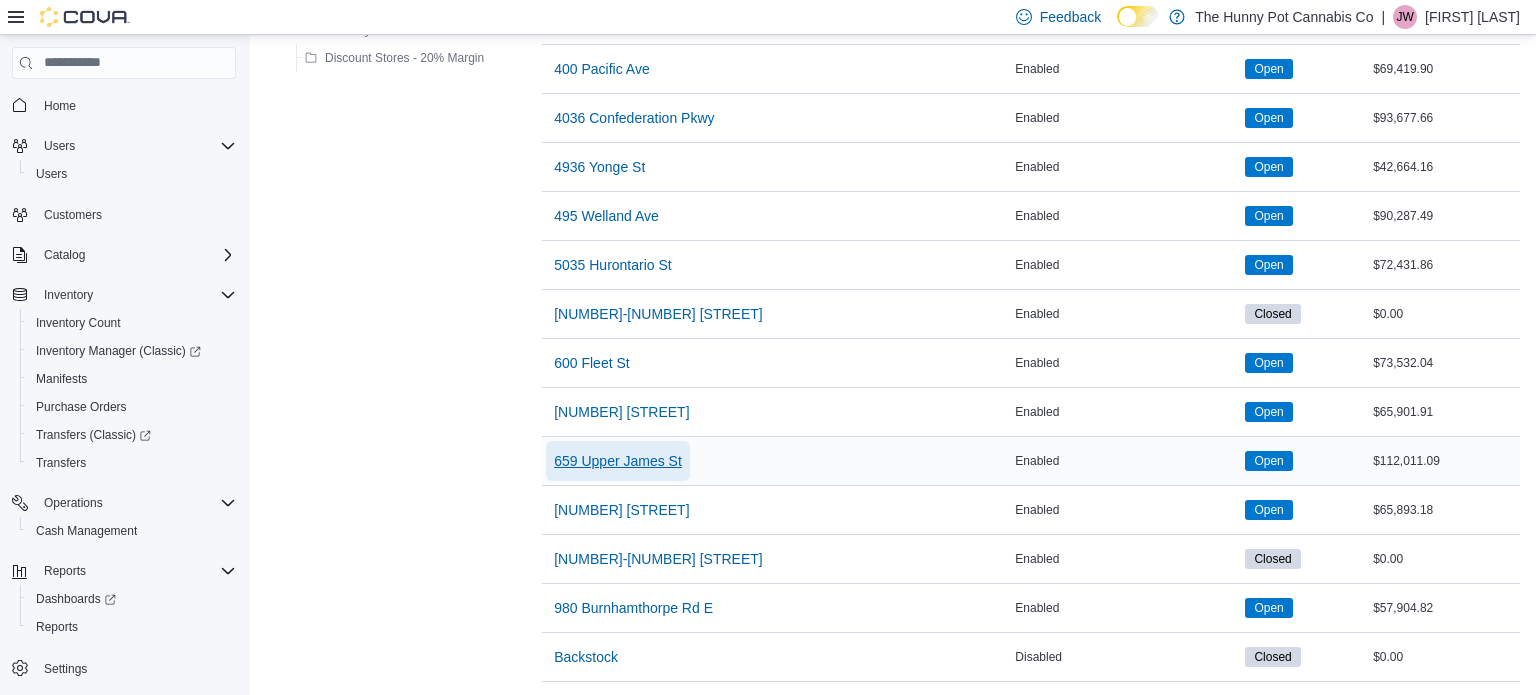 click on "659 Upper James St" at bounding box center (618, 461) 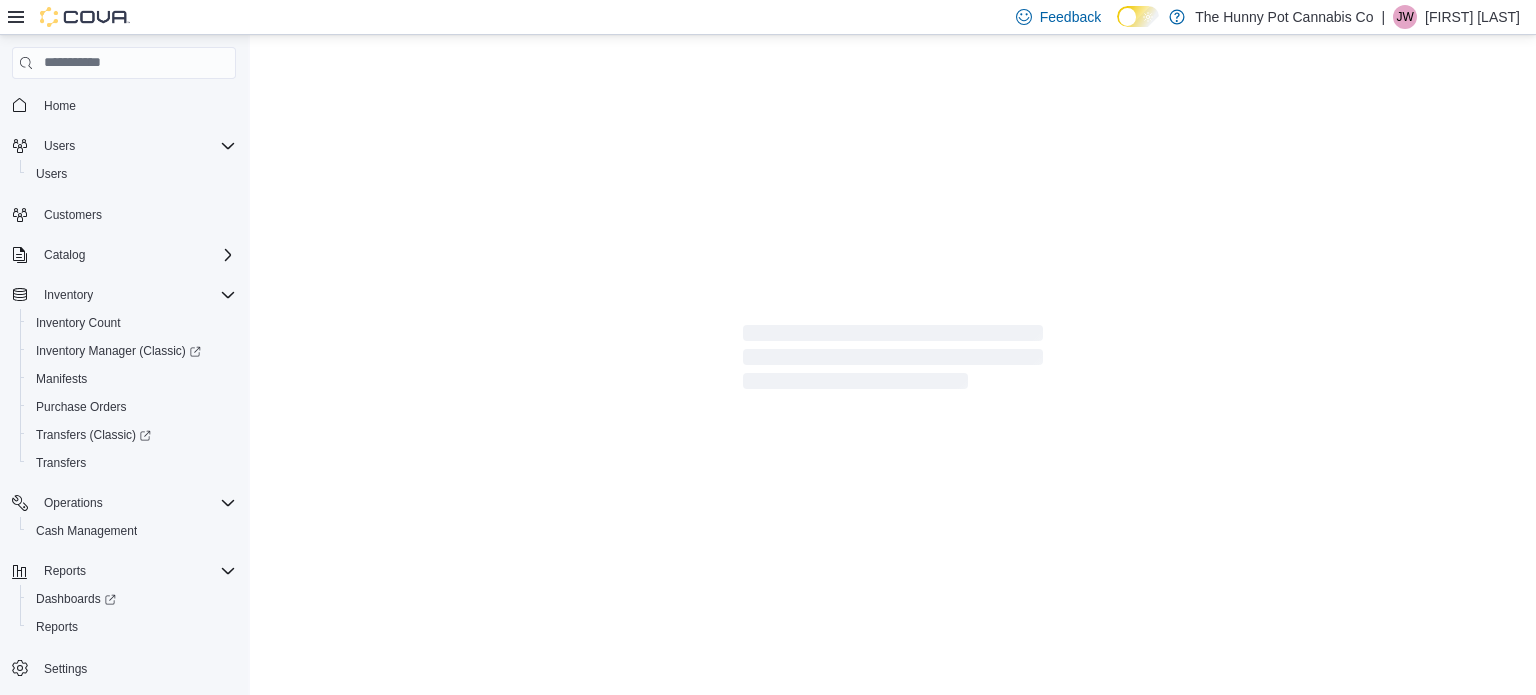 scroll, scrollTop: 0, scrollLeft: 0, axis: both 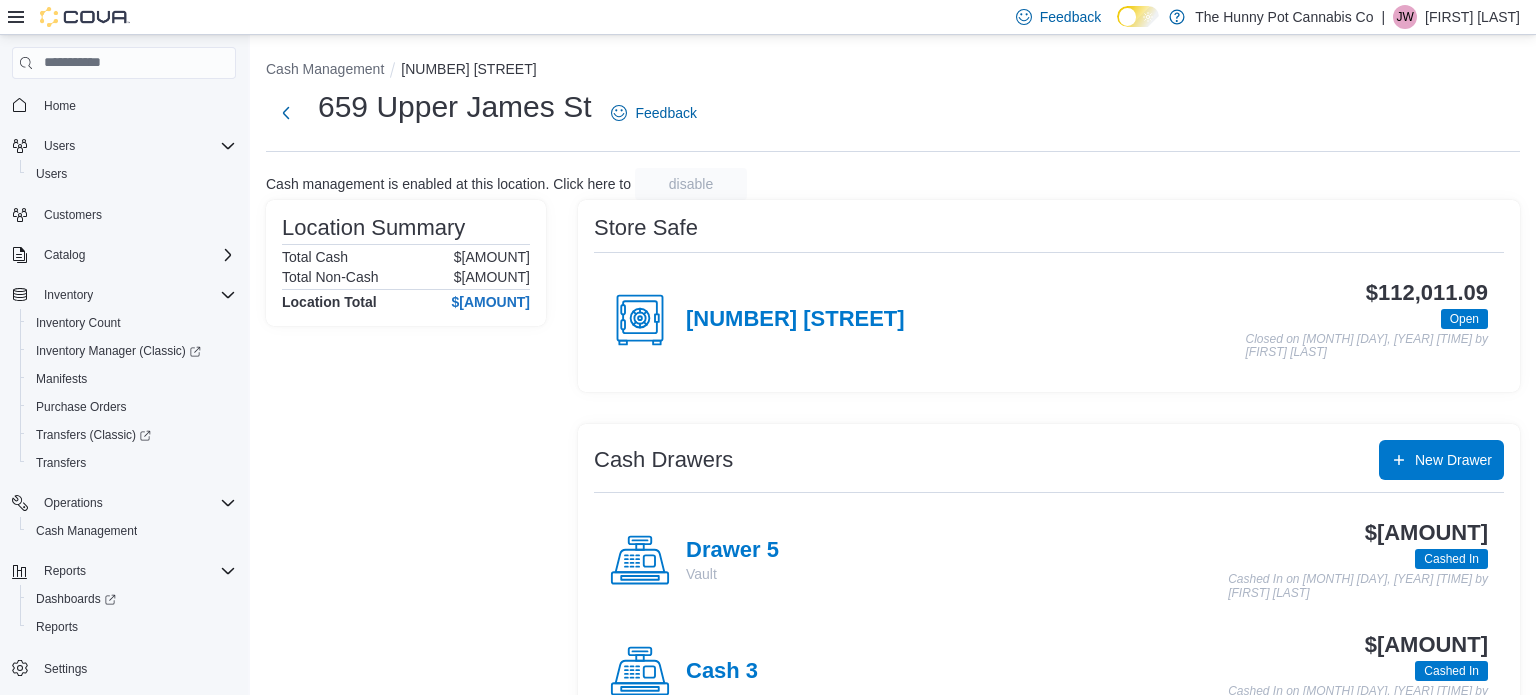 click on "Cash 3" at bounding box center [684, 672] 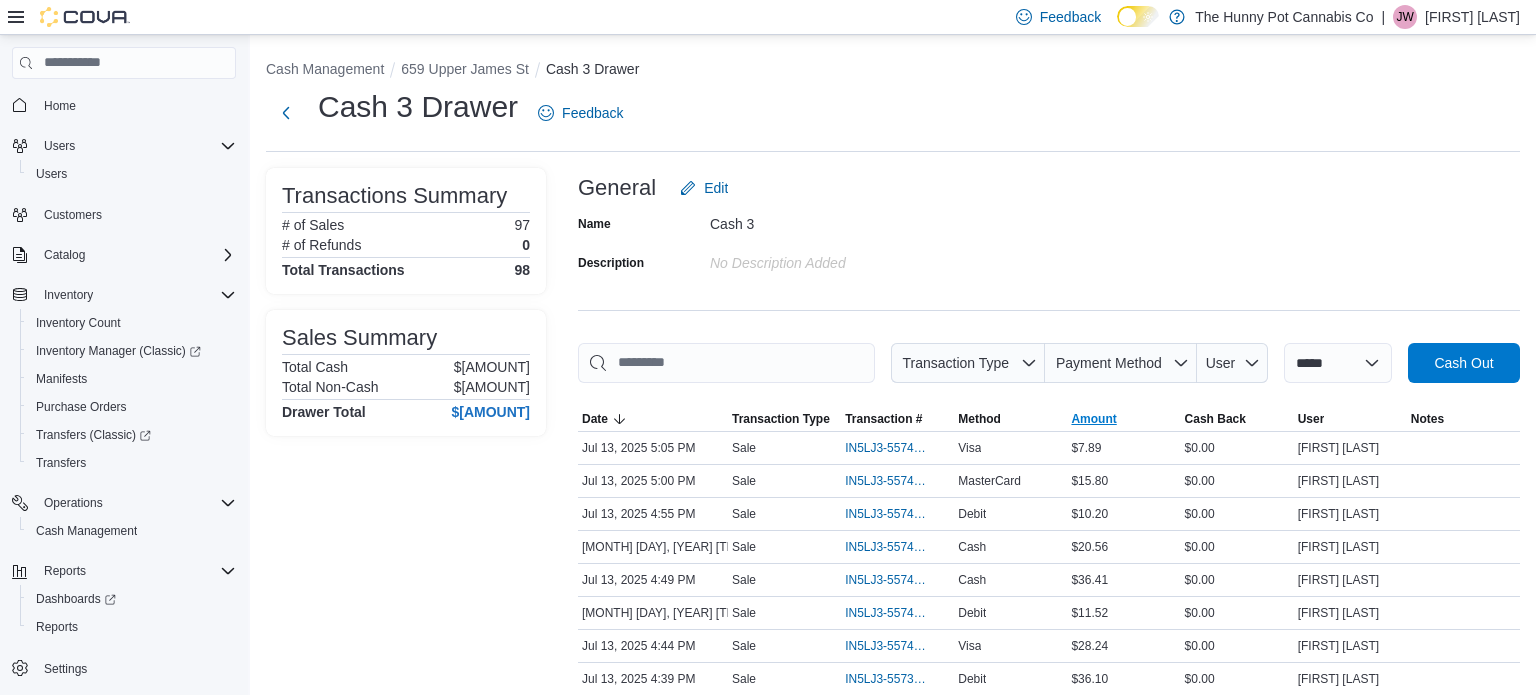 click on "Amount" at bounding box center (1093, 419) 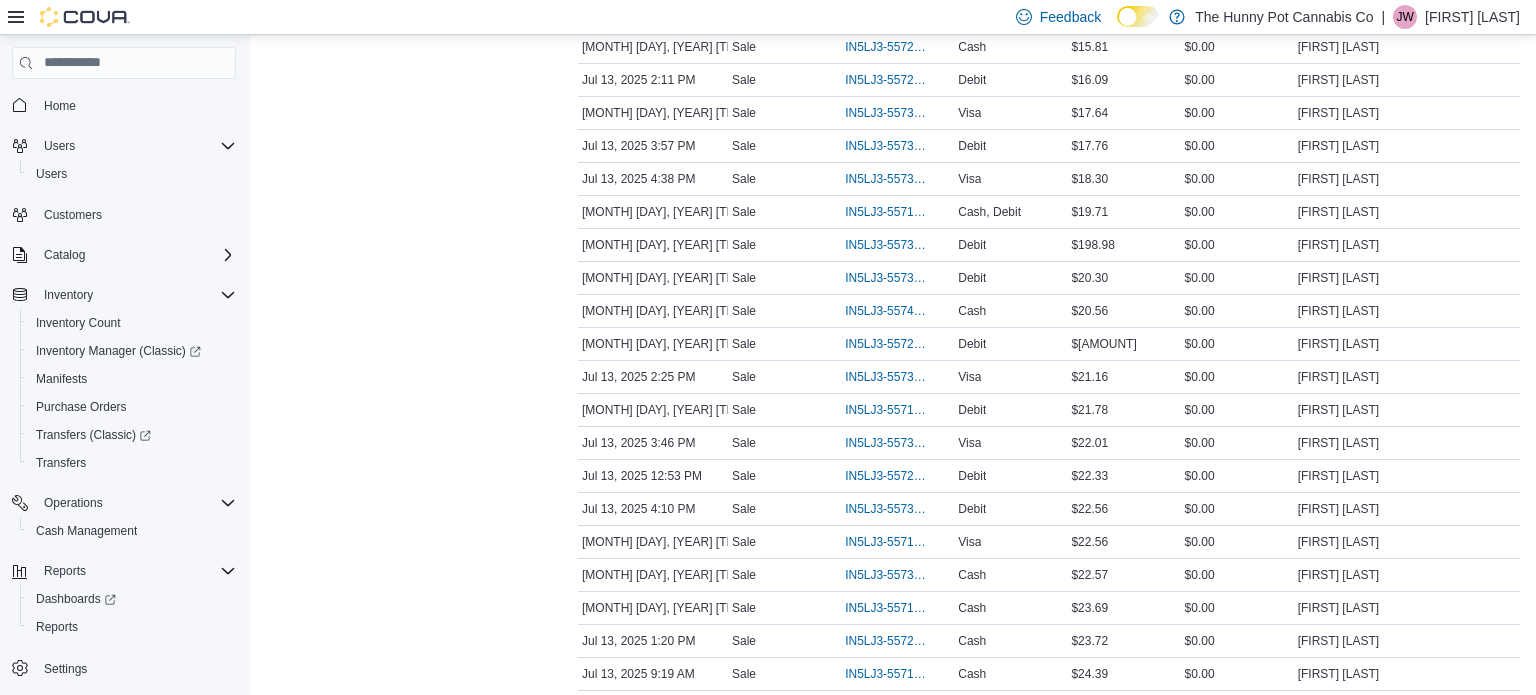 scroll, scrollTop: 0, scrollLeft: 0, axis: both 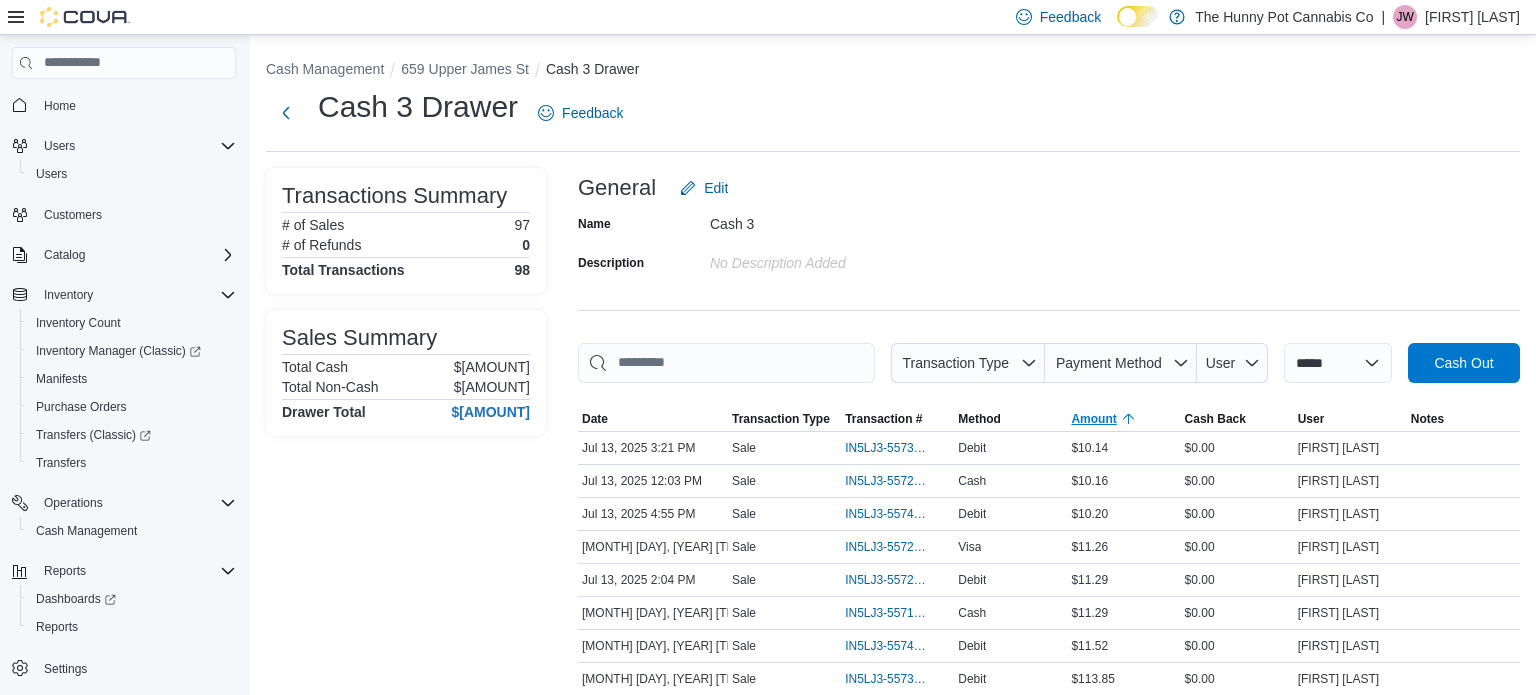 click on "Amount" at bounding box center (1093, 419) 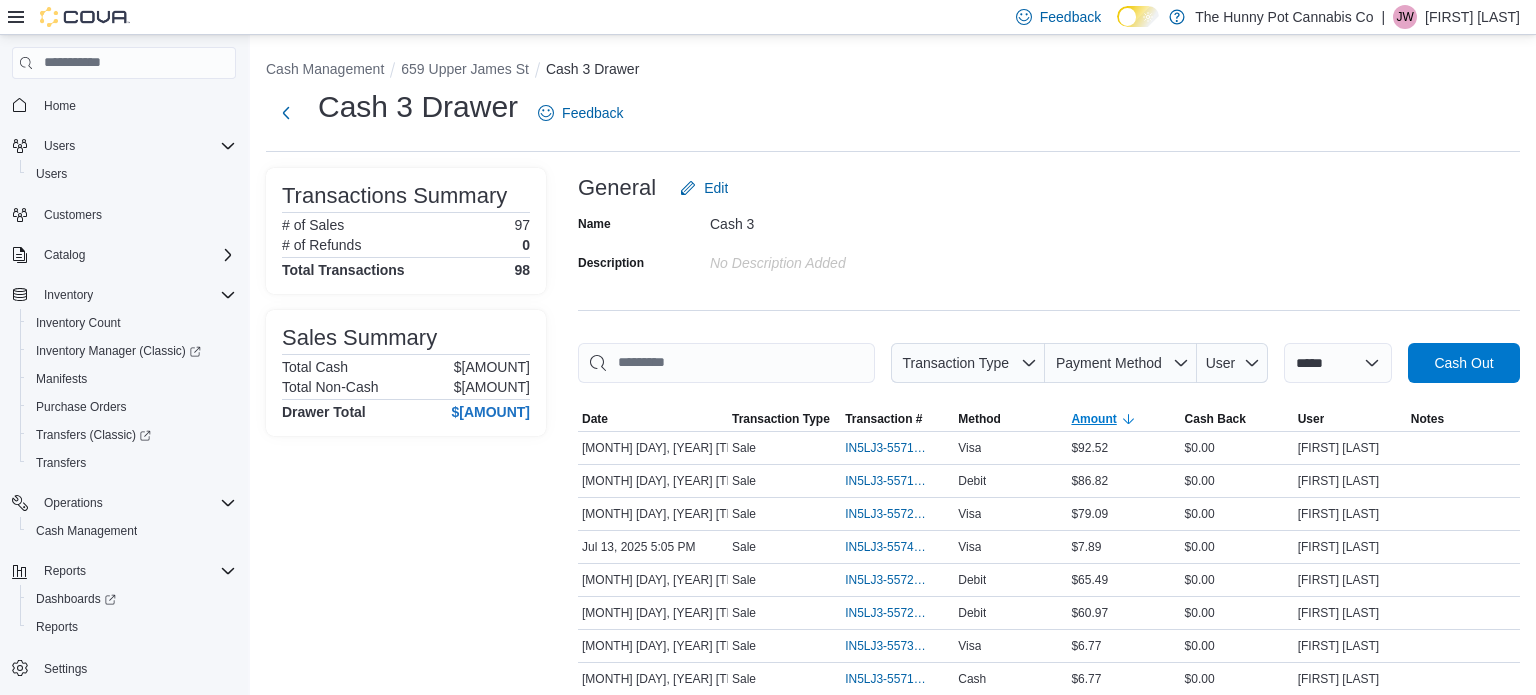 click on "Amount" at bounding box center (1093, 419) 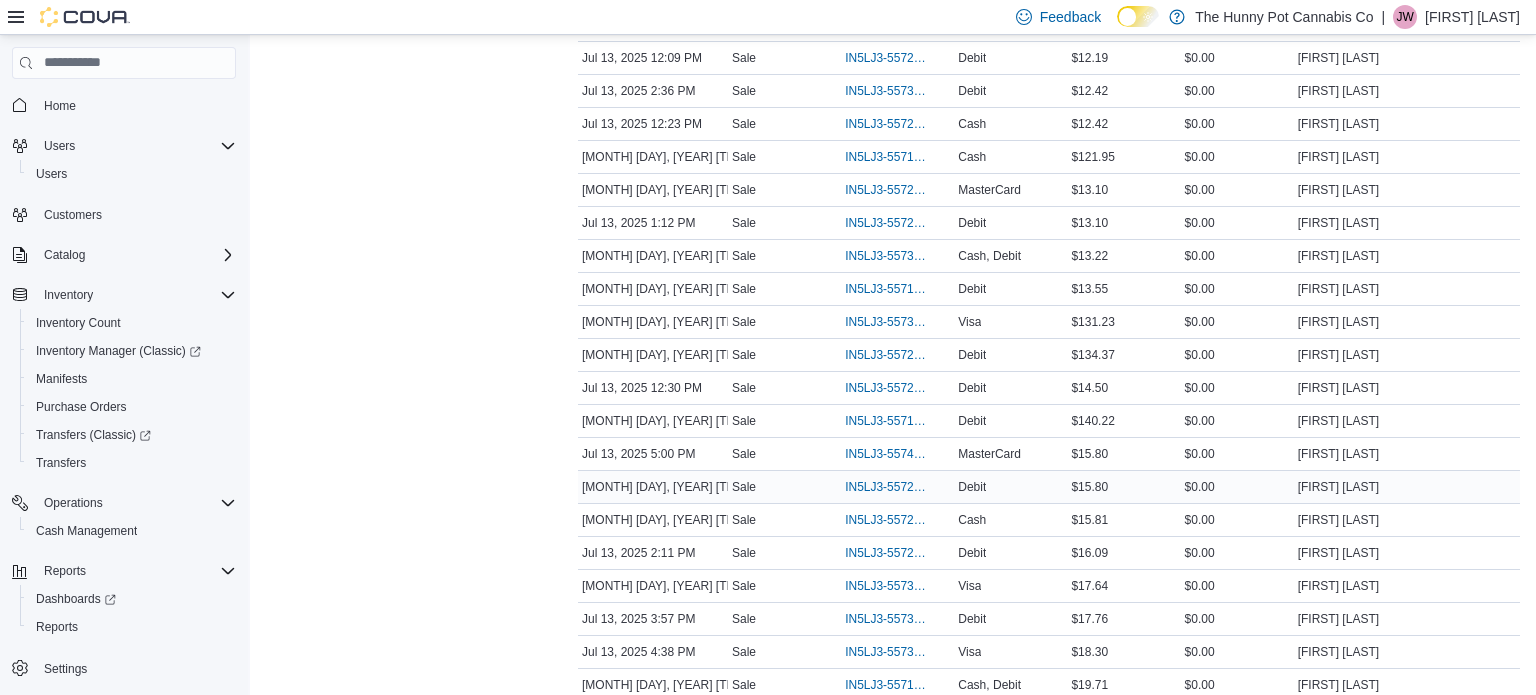 scroll, scrollTop: 714, scrollLeft: 0, axis: vertical 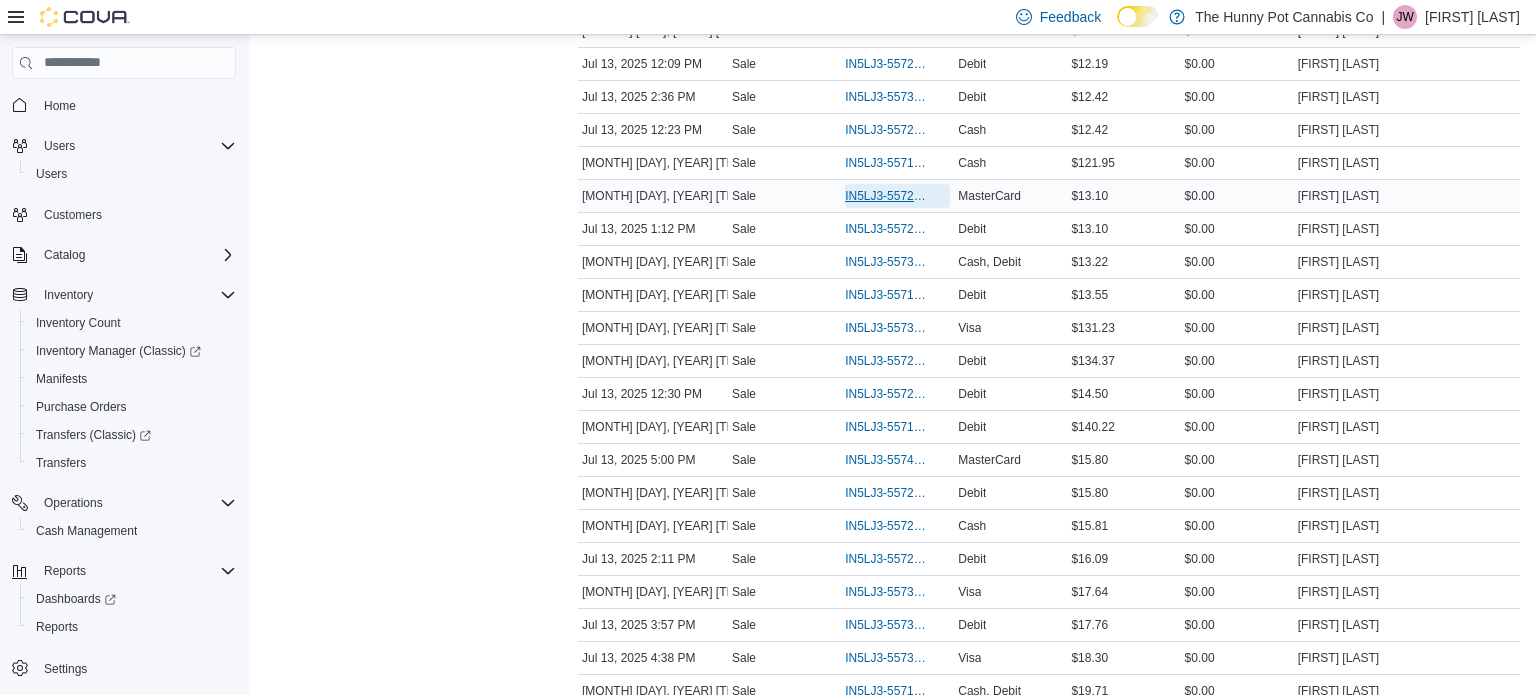 click on "IN5LJ3-5572822" at bounding box center (887, 196) 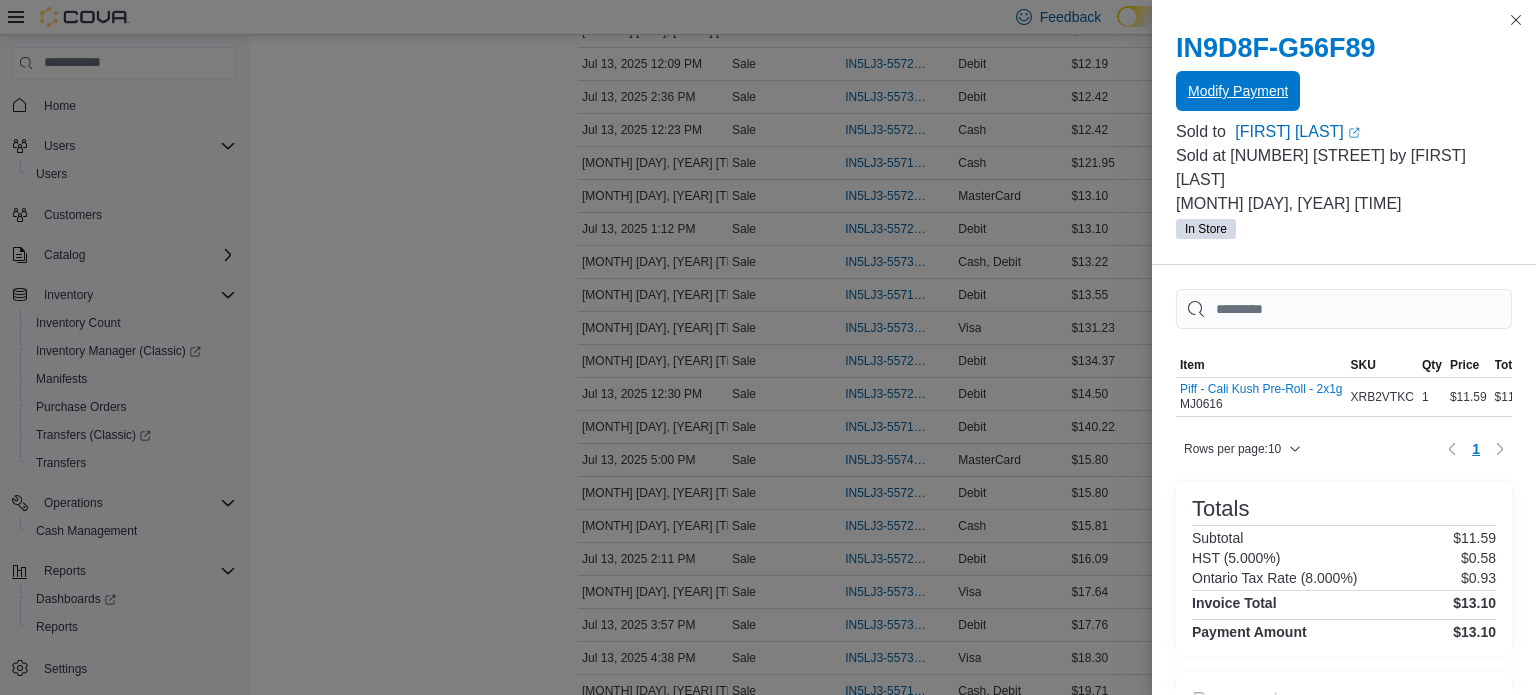 click on "Modify Payment" at bounding box center (1238, 91) 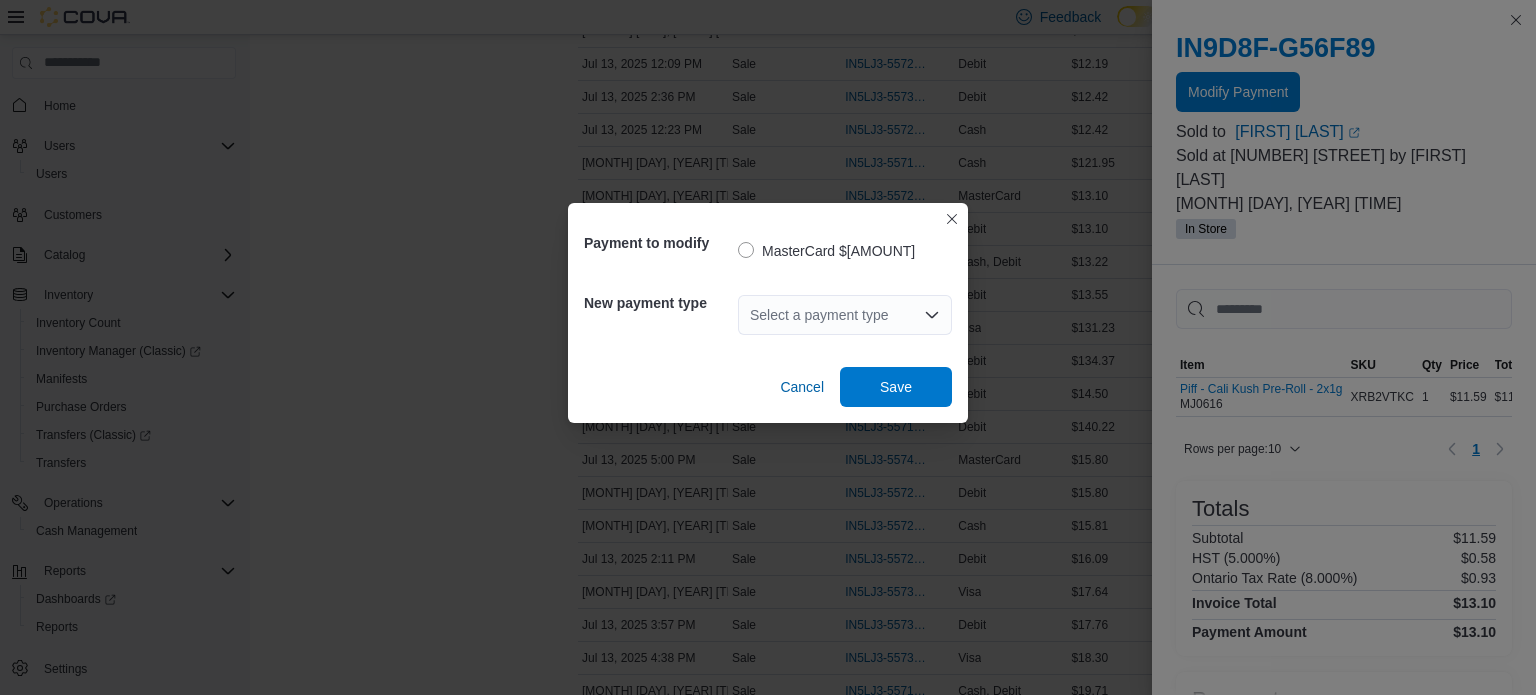 click on "Select a payment type" at bounding box center (845, 315) 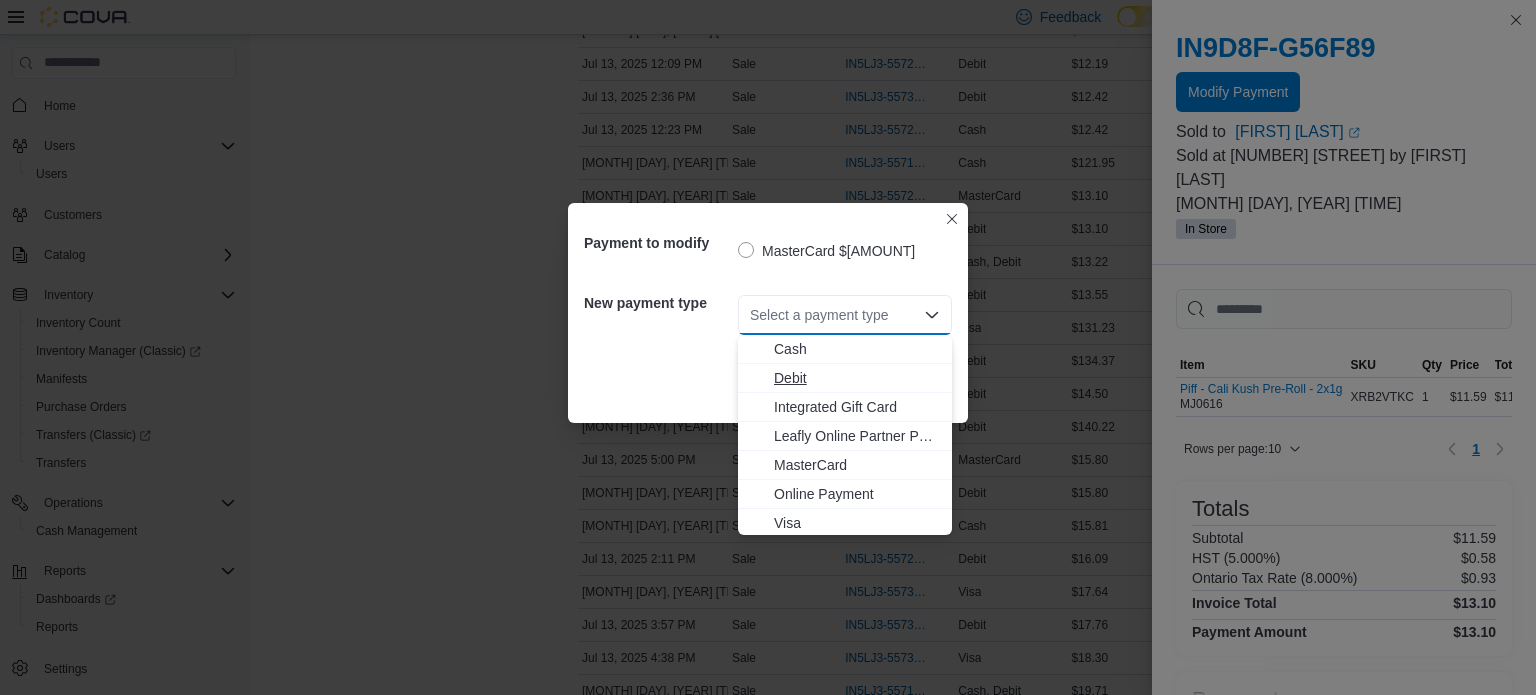click on "Debit" at bounding box center (857, 378) 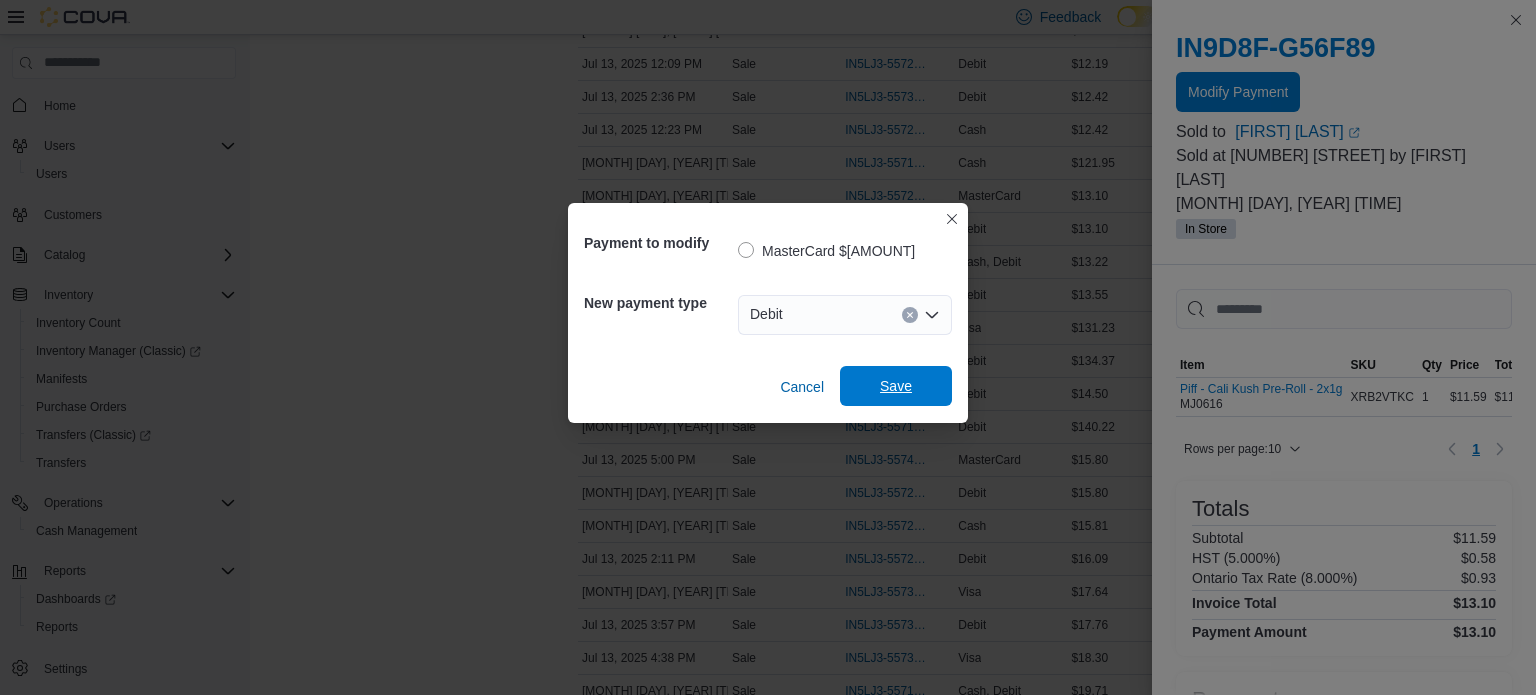 click on "Save" at bounding box center [896, 386] 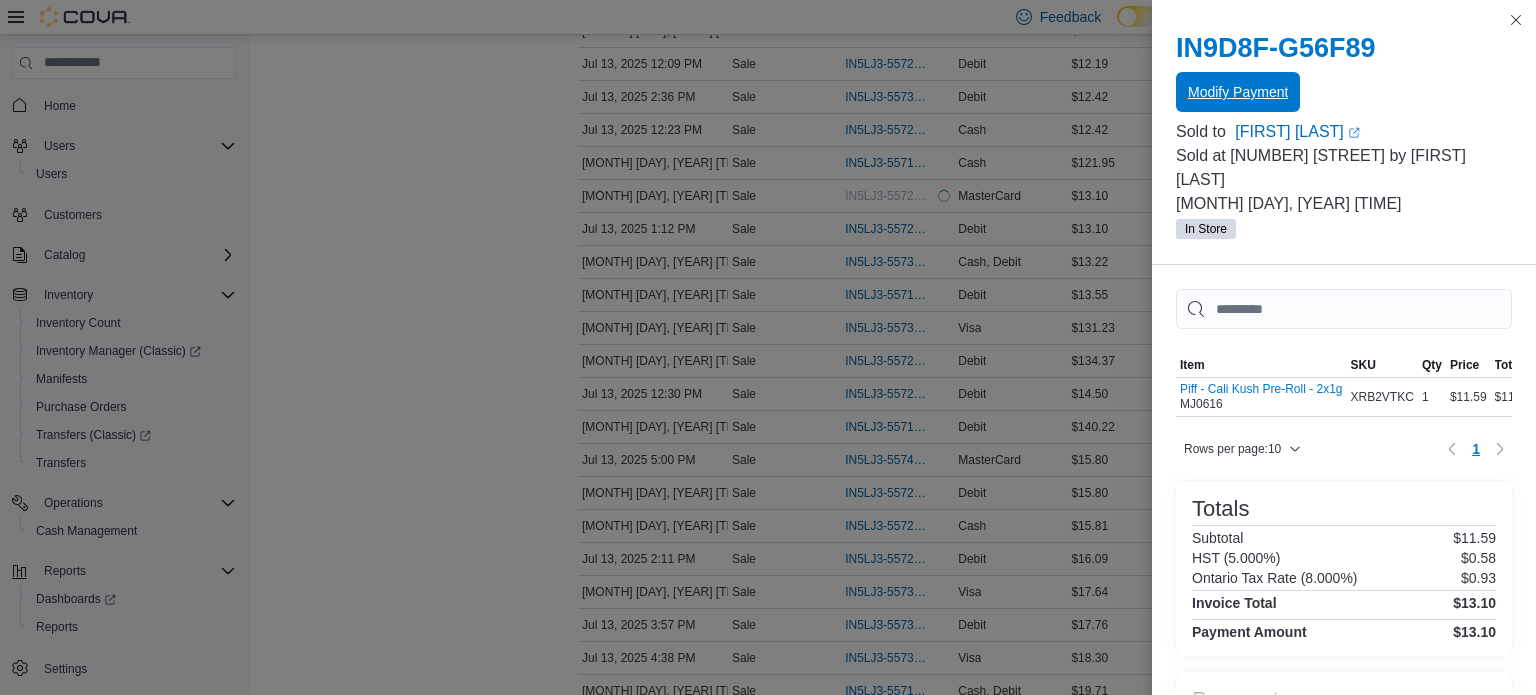 scroll, scrollTop: 0, scrollLeft: 0, axis: both 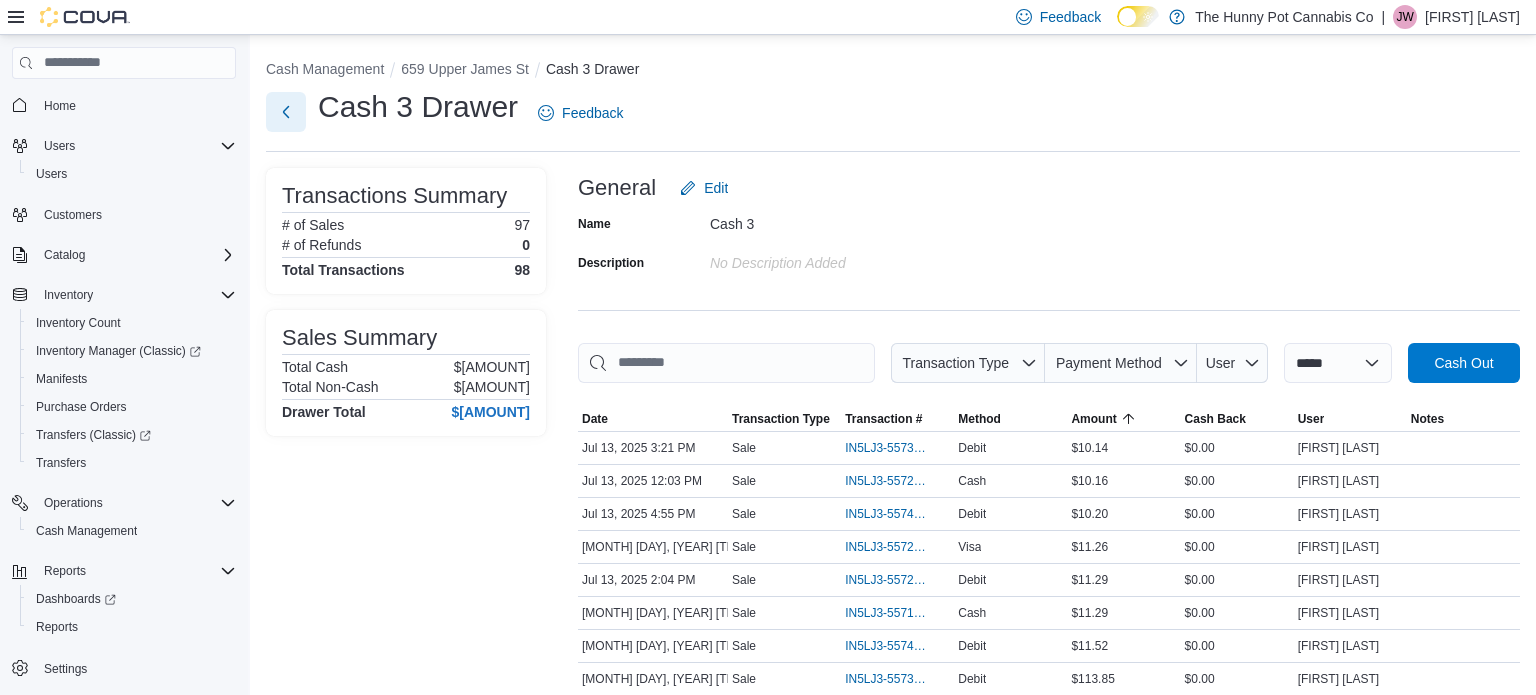 click at bounding box center [286, 112] 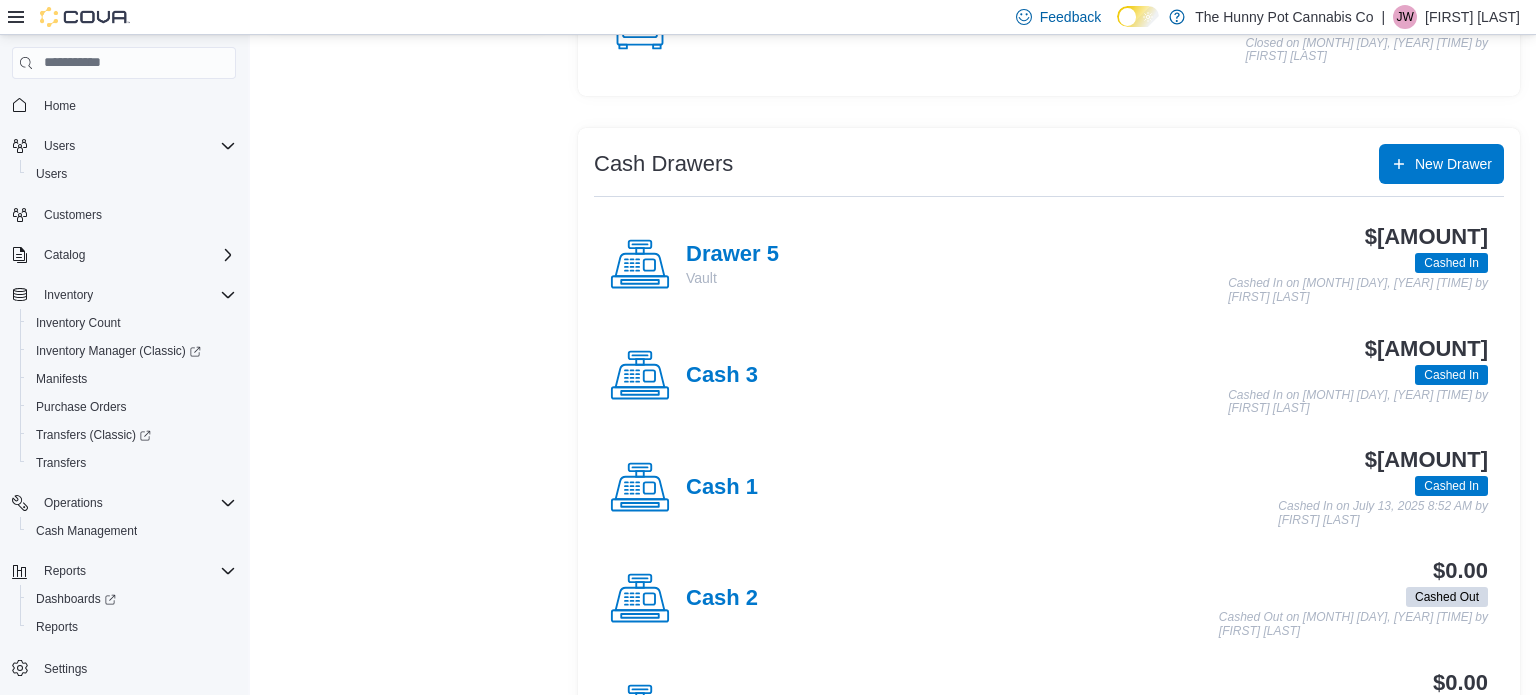 scroll, scrollTop: 313, scrollLeft: 0, axis: vertical 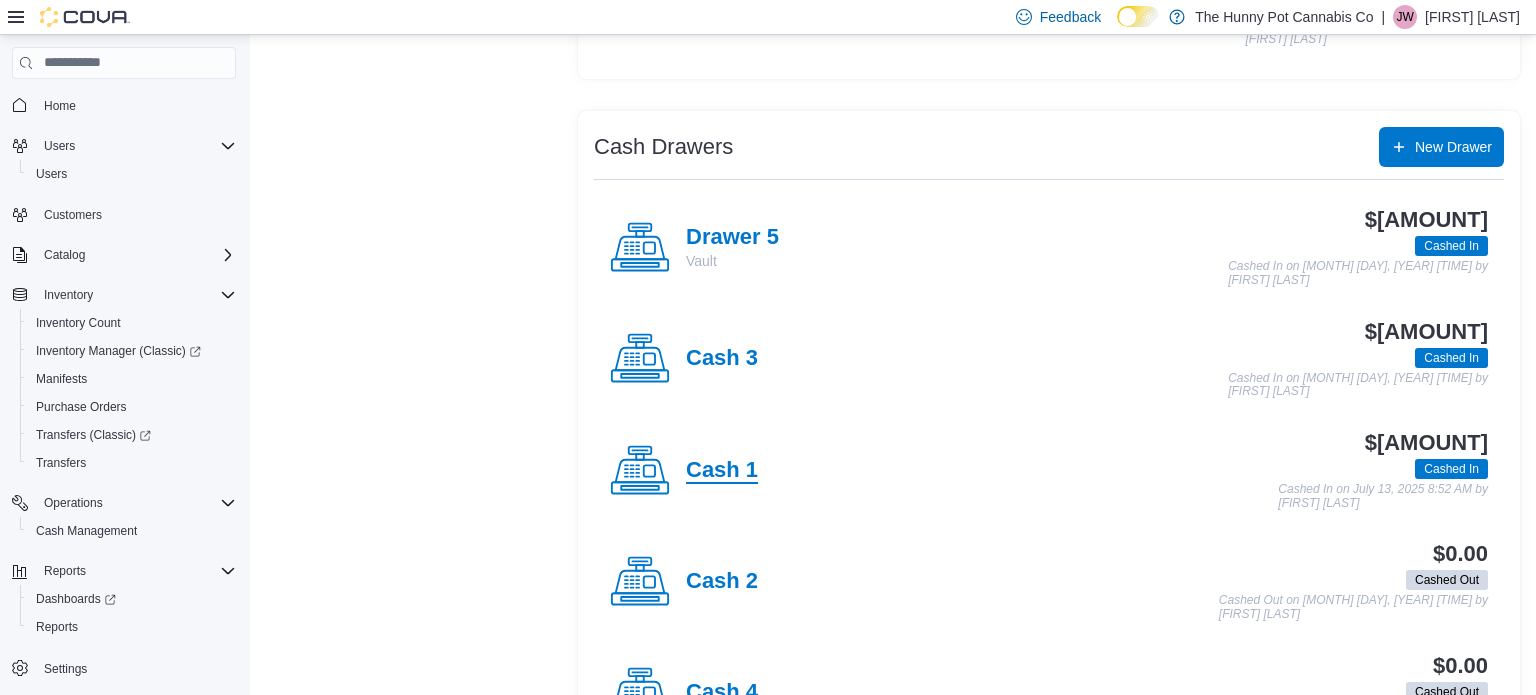 click on "Cash 1" at bounding box center [722, 471] 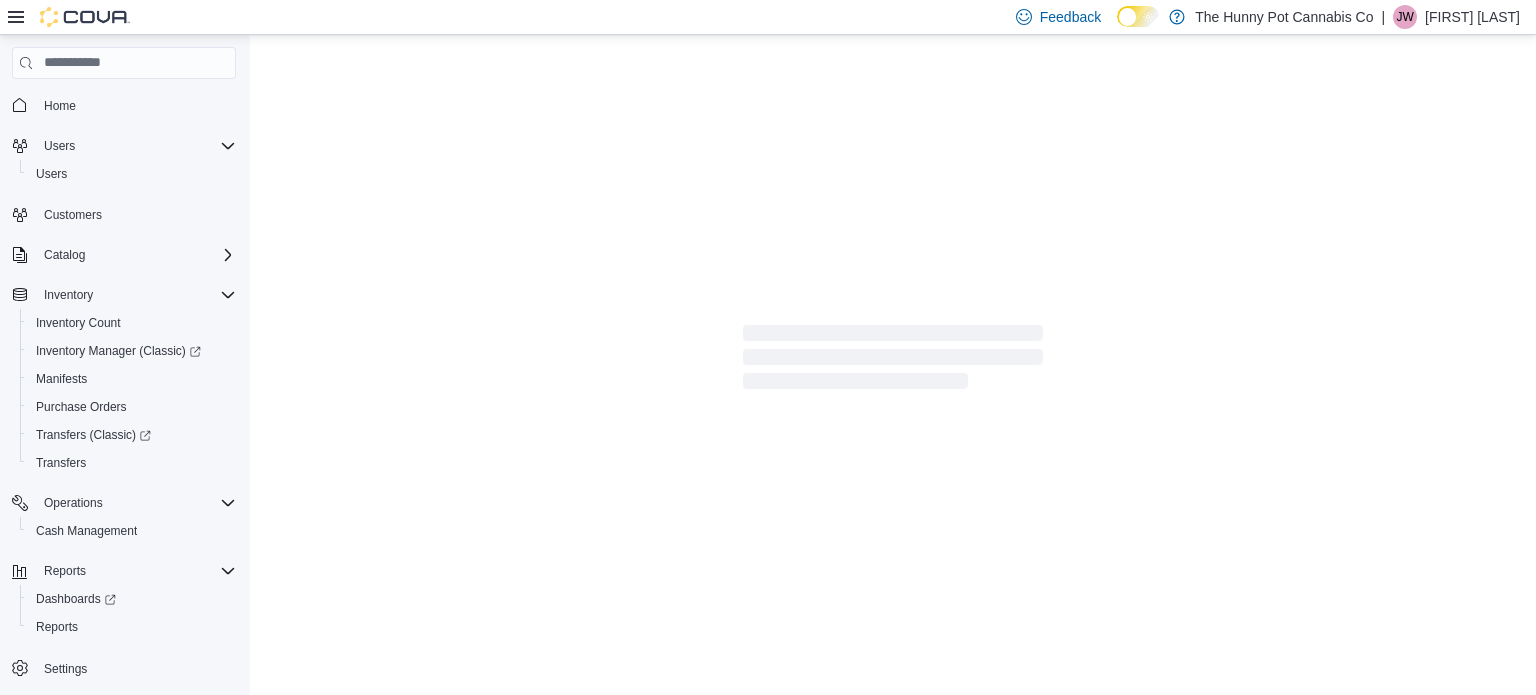 scroll, scrollTop: 0, scrollLeft: 0, axis: both 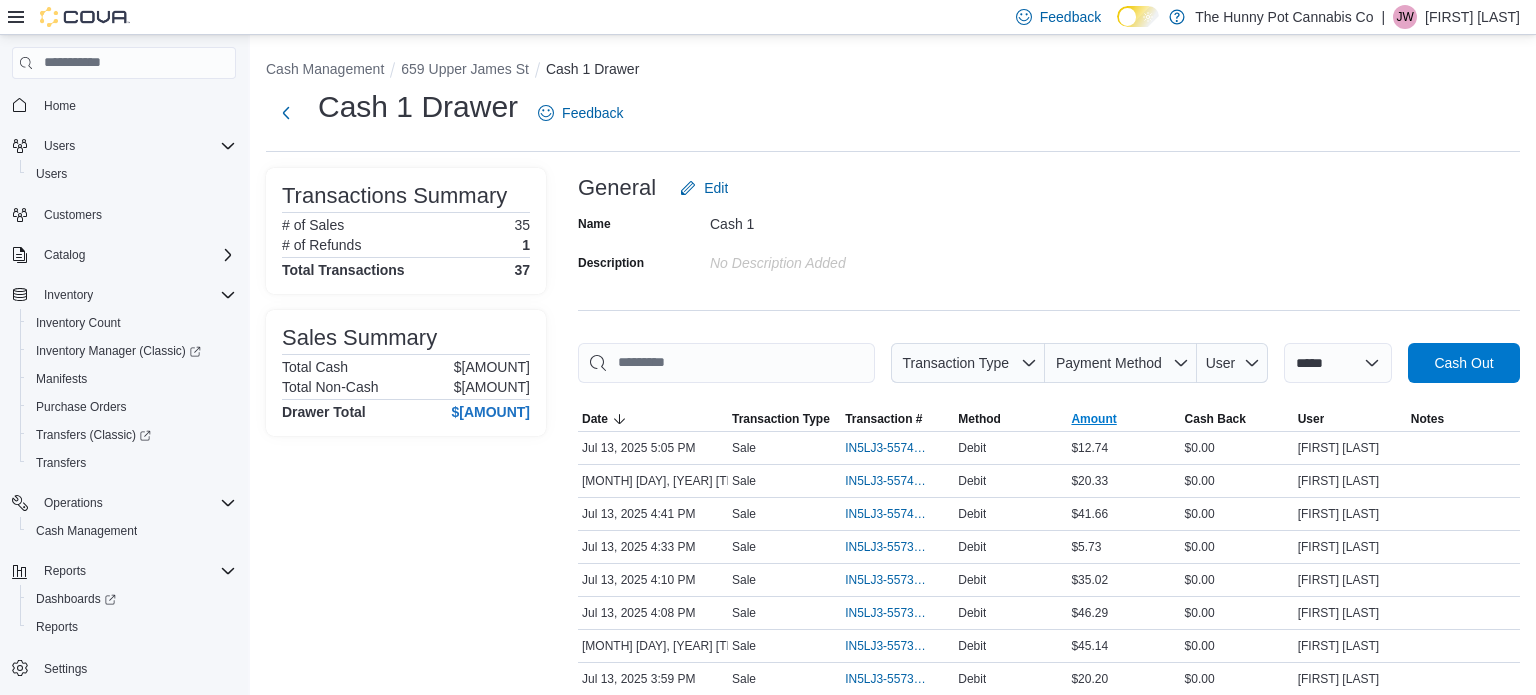 click on "Amount" at bounding box center [1093, 419] 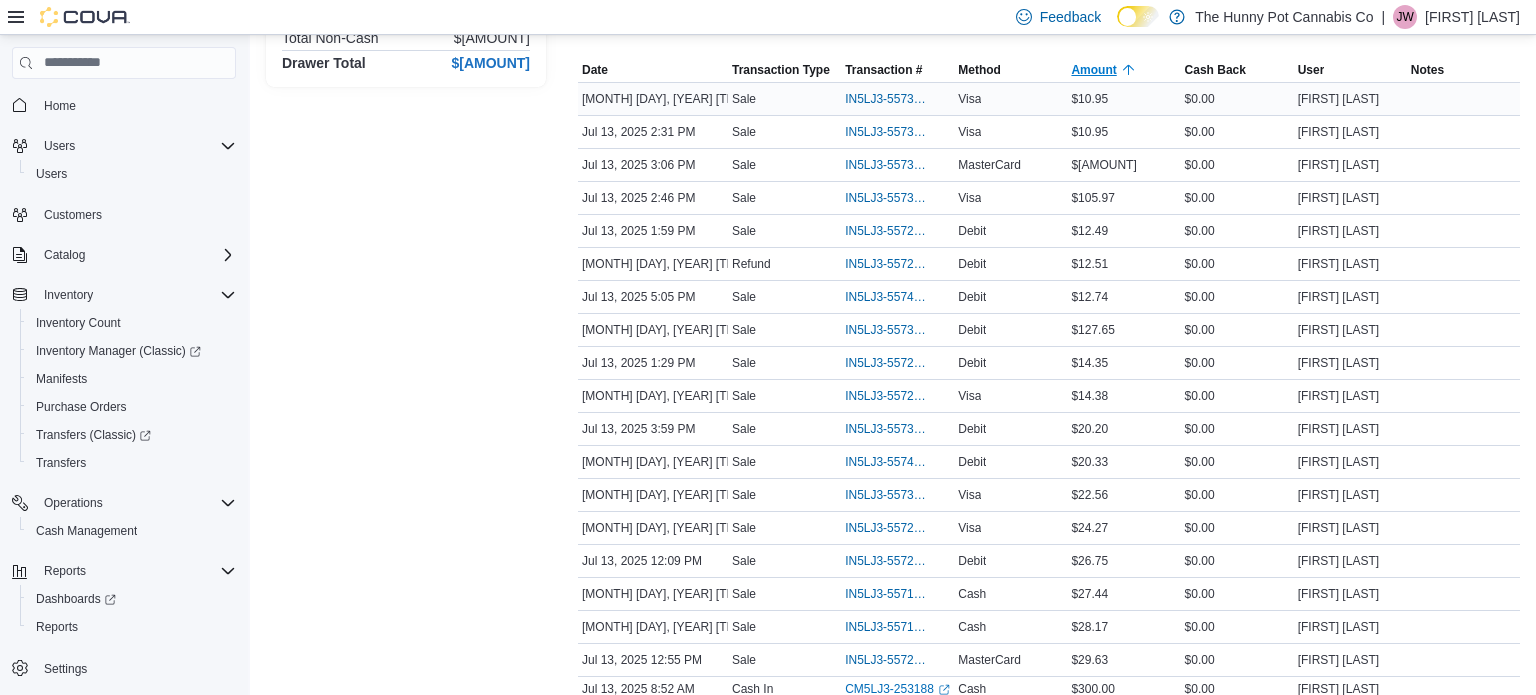 scroll, scrollTop: 456, scrollLeft: 0, axis: vertical 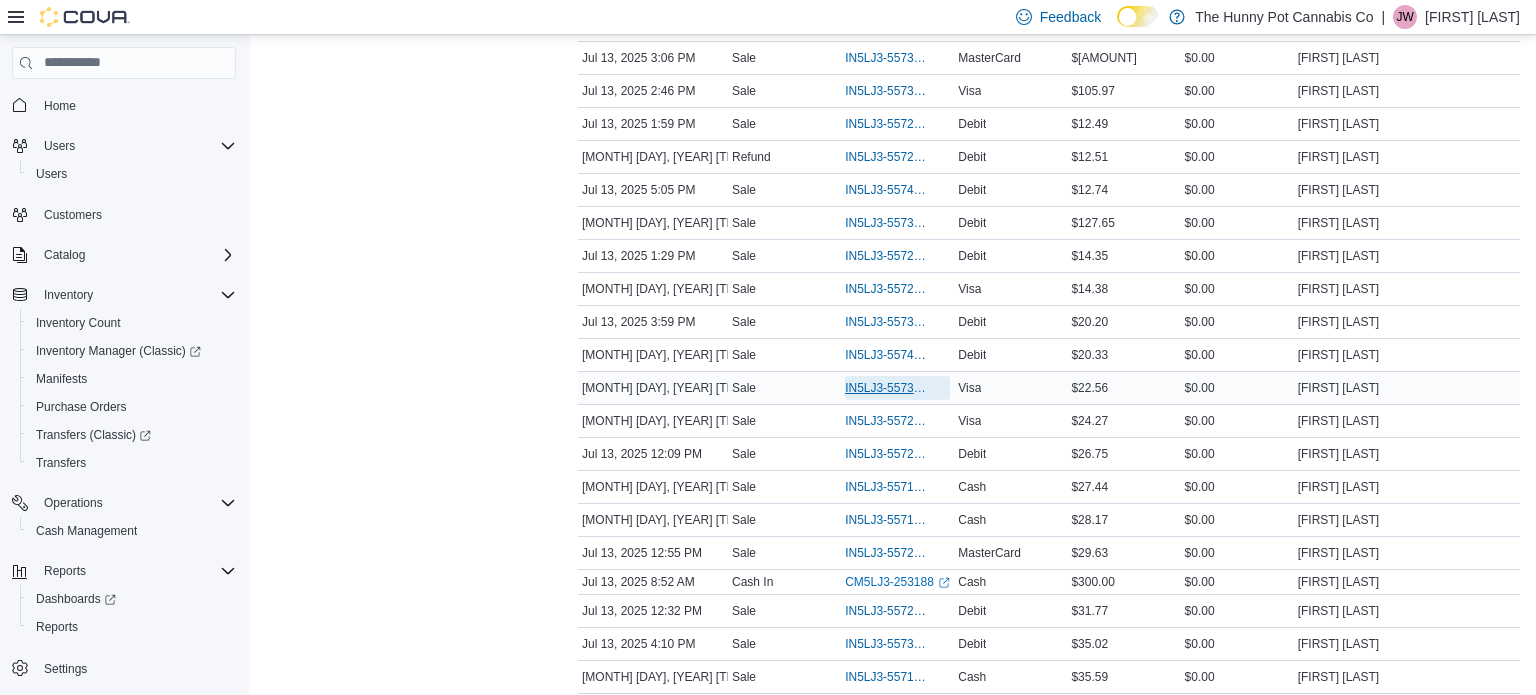 click on "IN5LJ3-5573248" at bounding box center [887, 388] 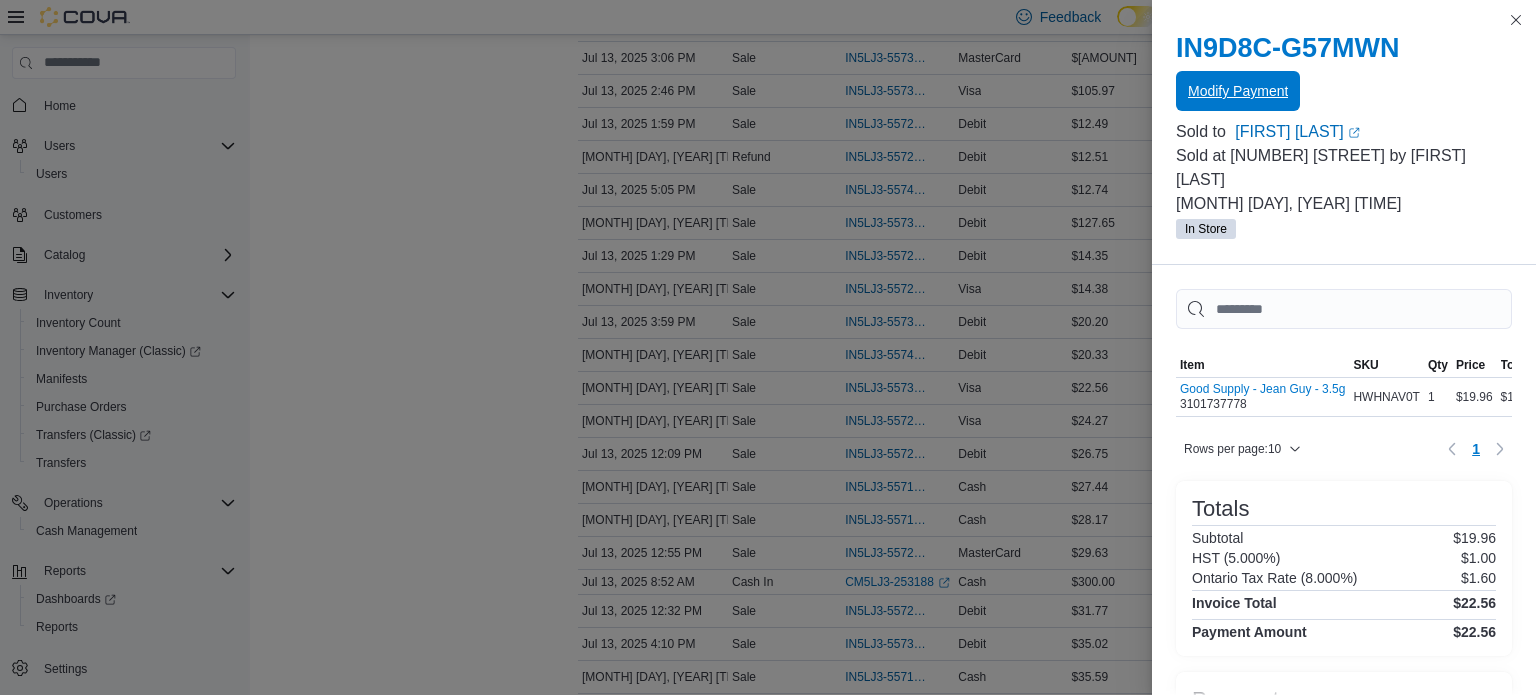 click on "Modify Payment" at bounding box center [1238, 91] 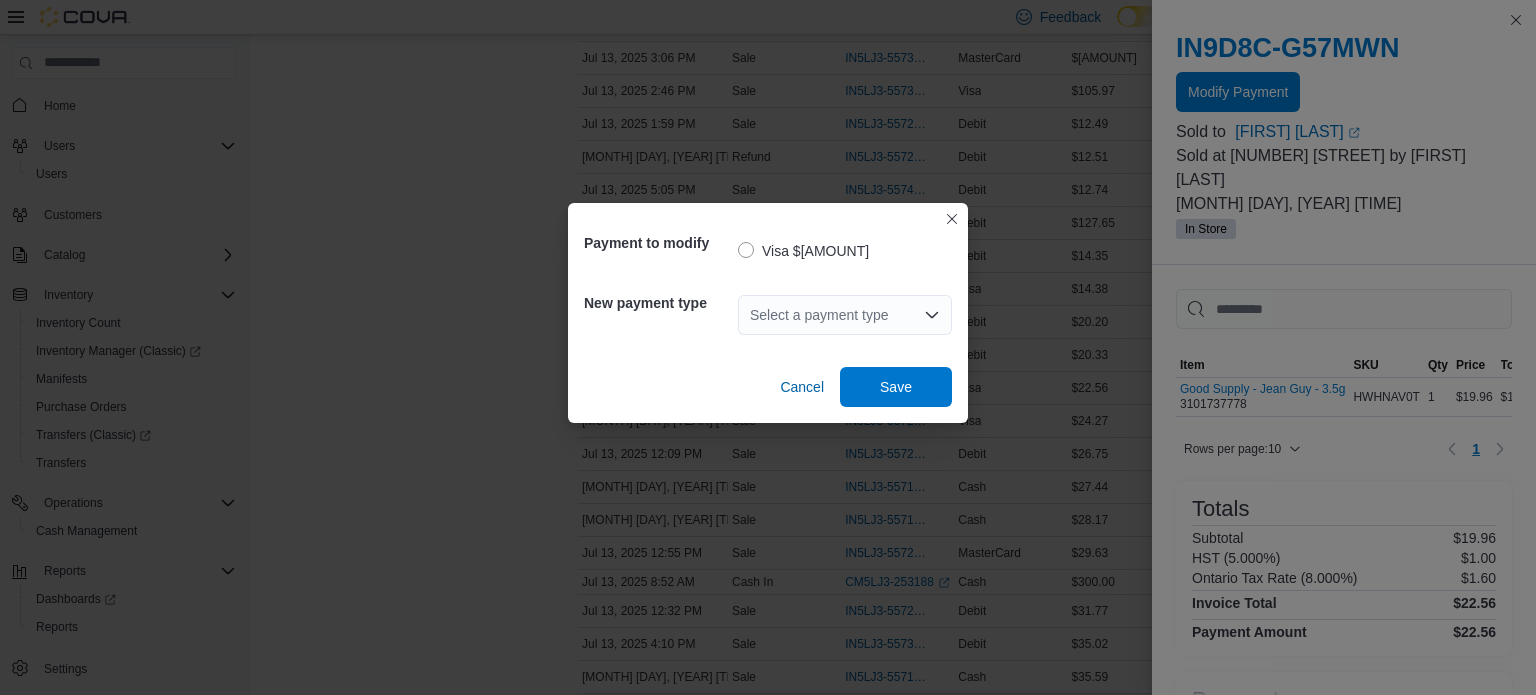 click on "Select a payment type" at bounding box center (845, 315) 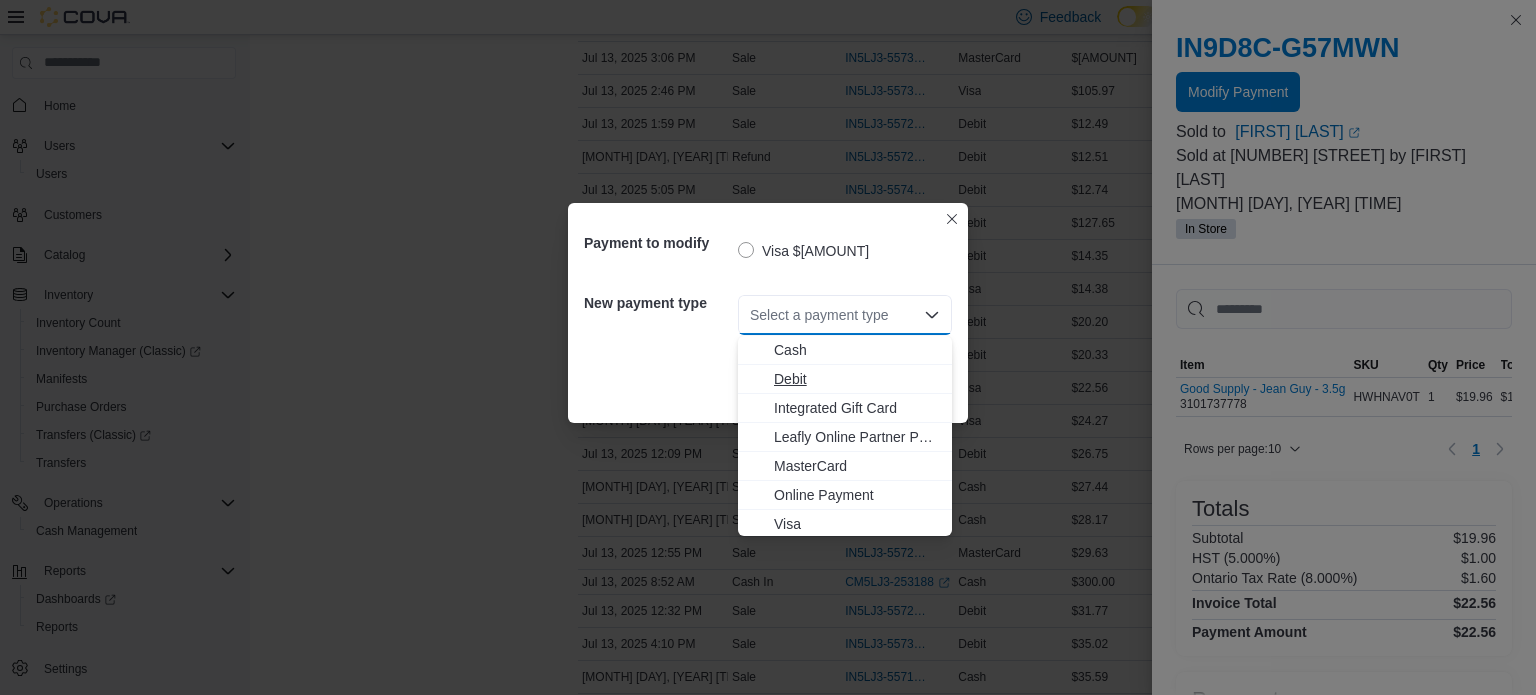 click on "Debit" at bounding box center (857, 379) 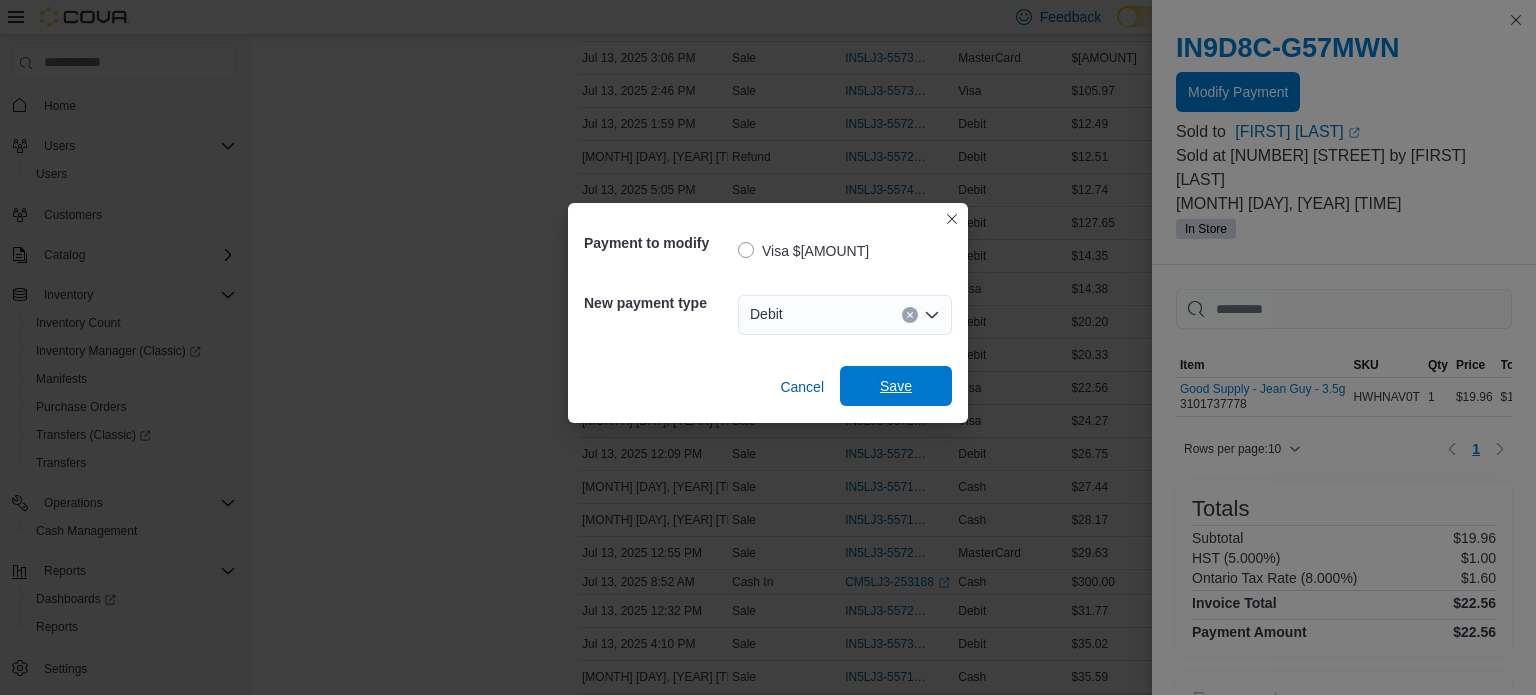 click on "Save" at bounding box center (896, 386) 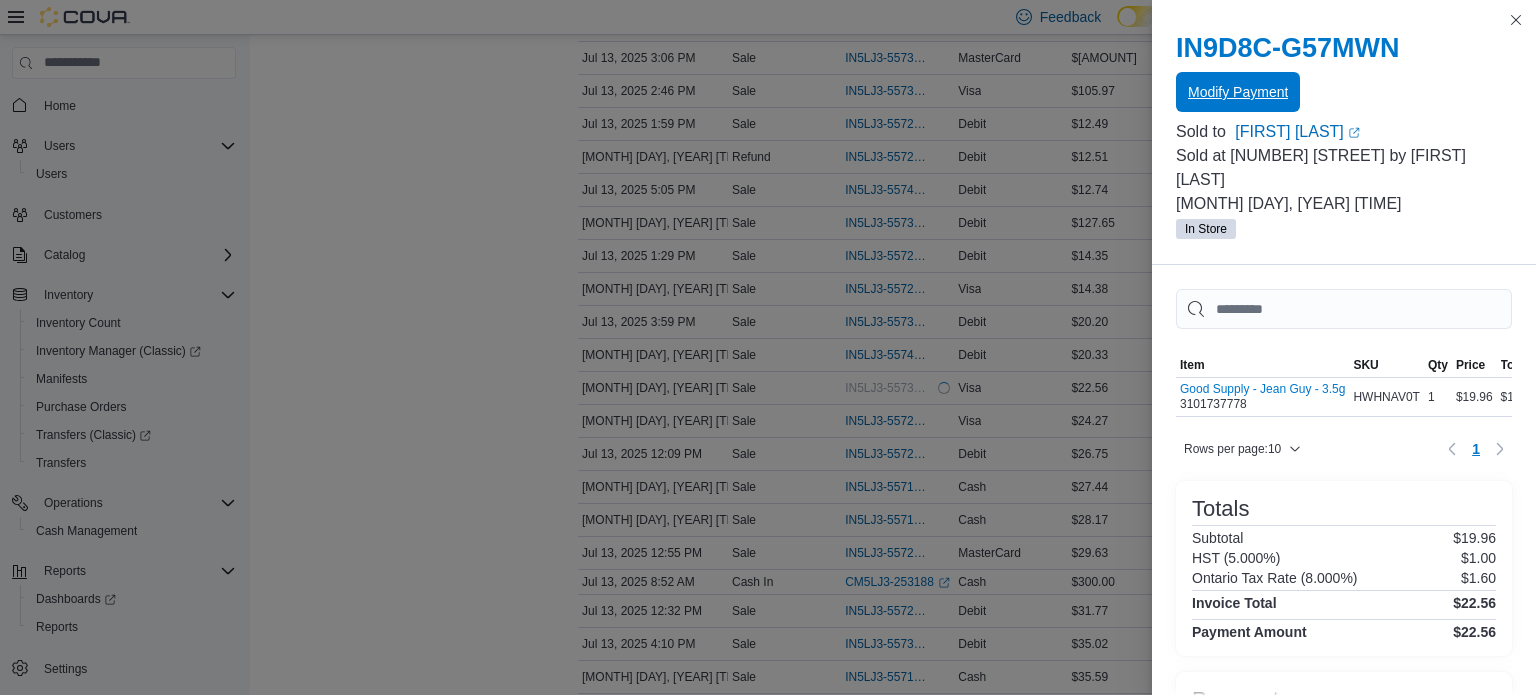 scroll, scrollTop: 0, scrollLeft: 0, axis: both 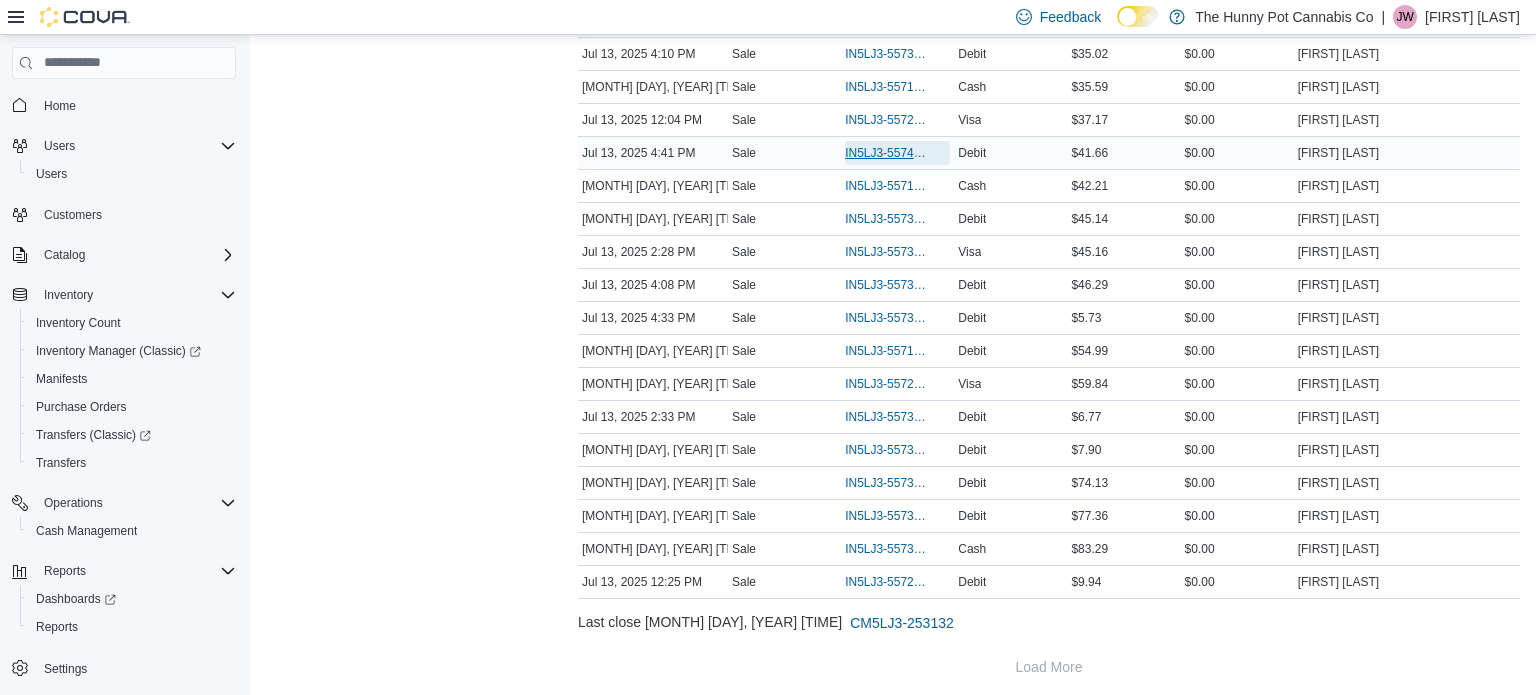 click on "IN5LJ3-5574007" at bounding box center (887, 153) 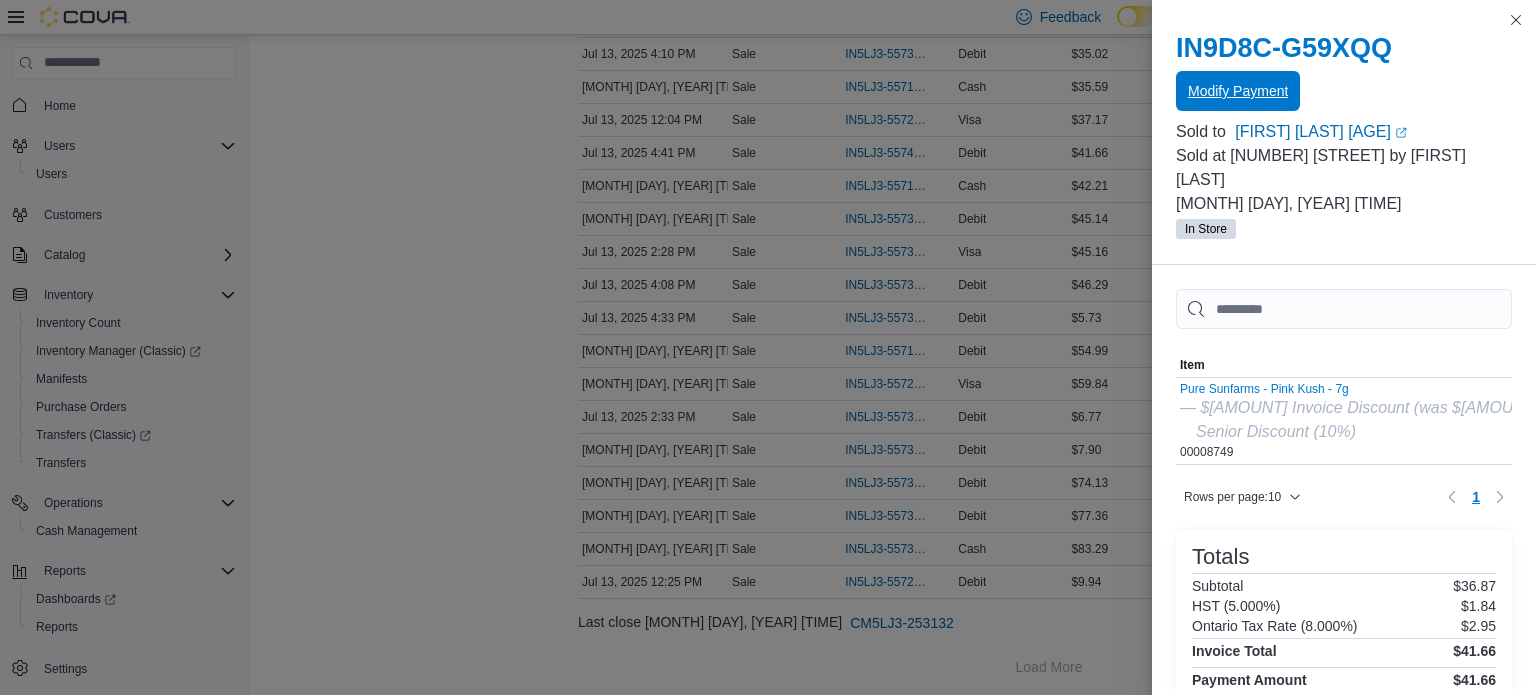 click on "Modify Payment" at bounding box center (1238, 91) 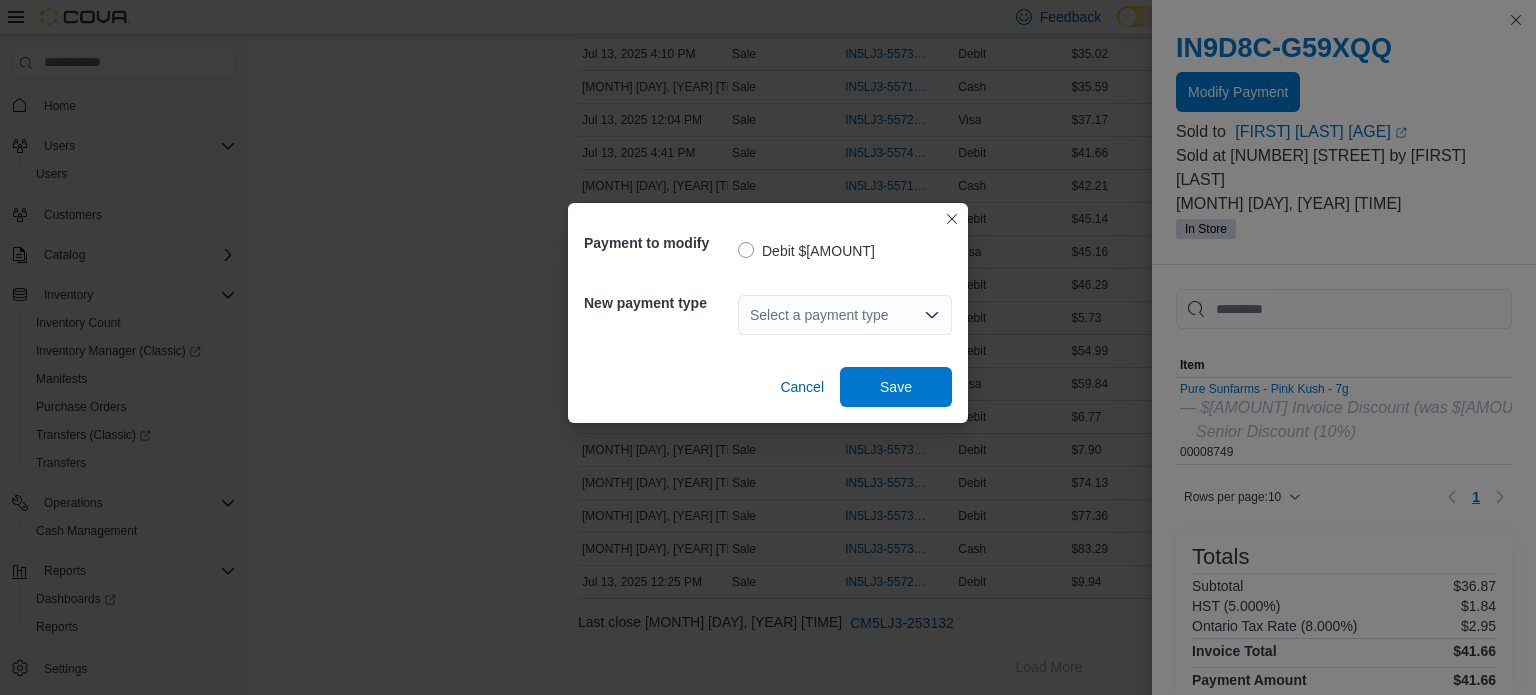 click on "Select a payment type" at bounding box center (845, 315) 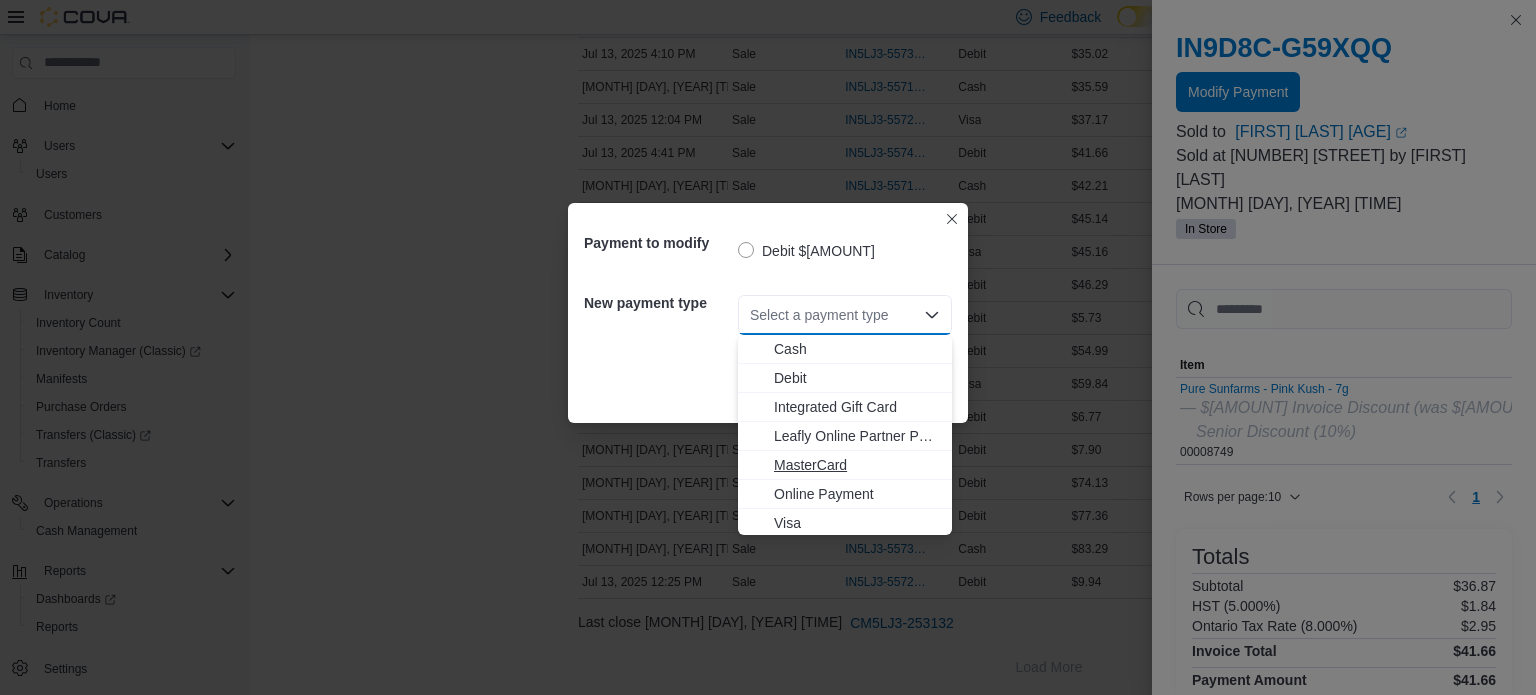 click on "MasterCard" at bounding box center [857, 465] 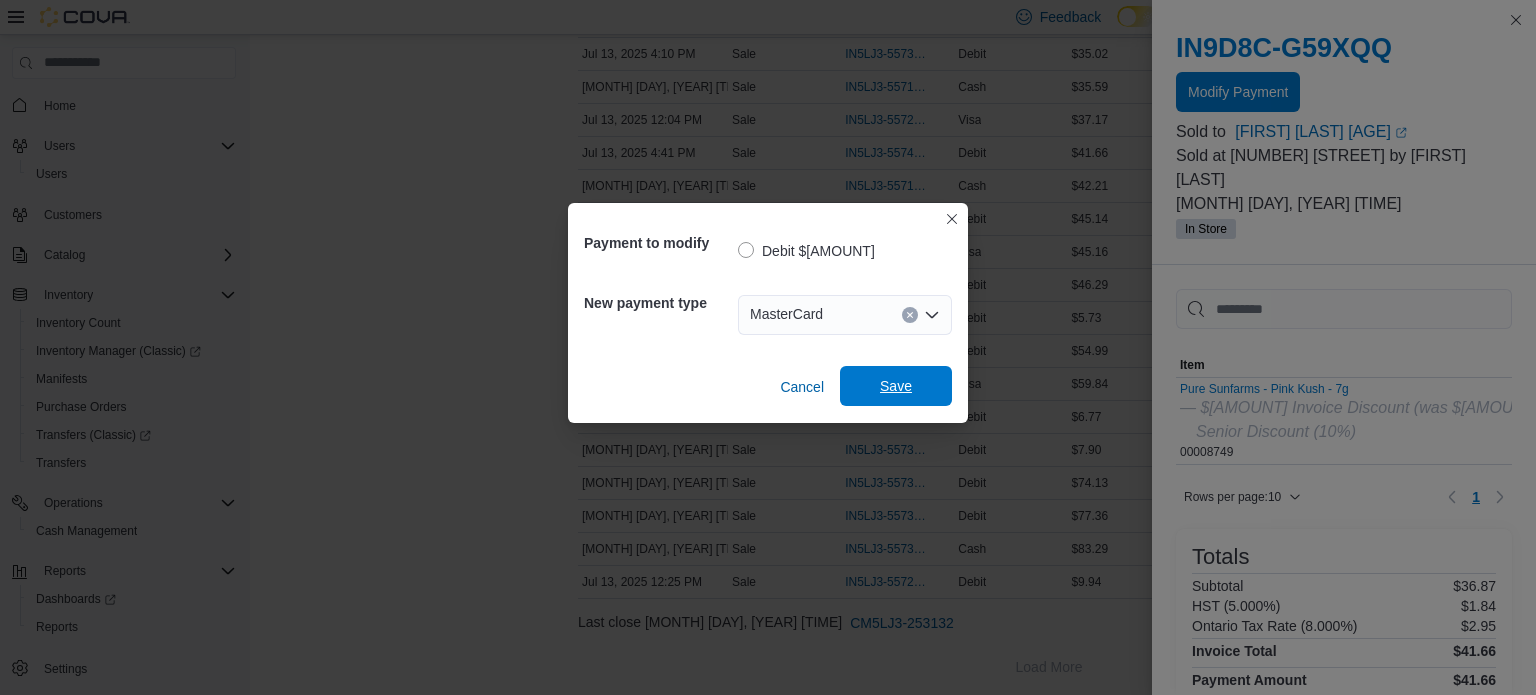click on "Save" at bounding box center (896, 386) 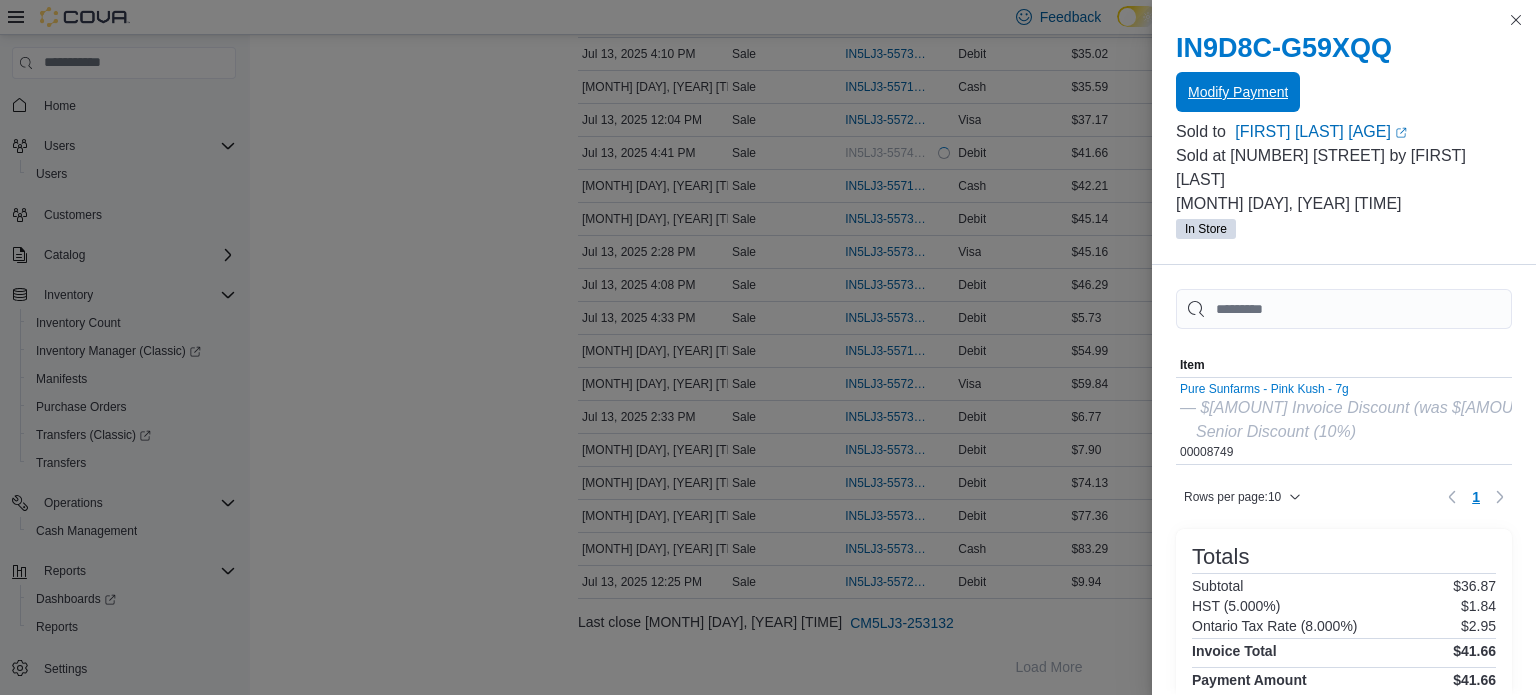 scroll, scrollTop: 0, scrollLeft: 0, axis: both 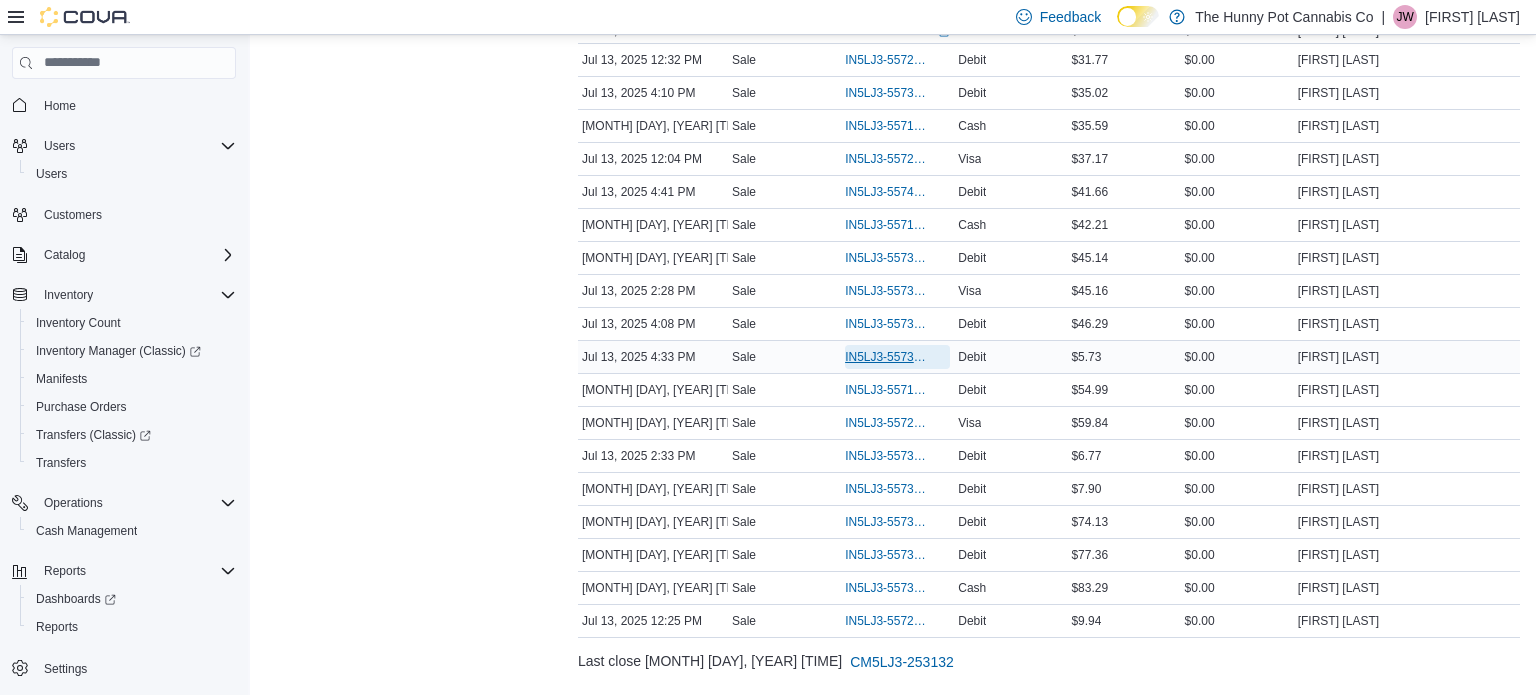 click on "IN5LJ3-5573939" at bounding box center (887, 357) 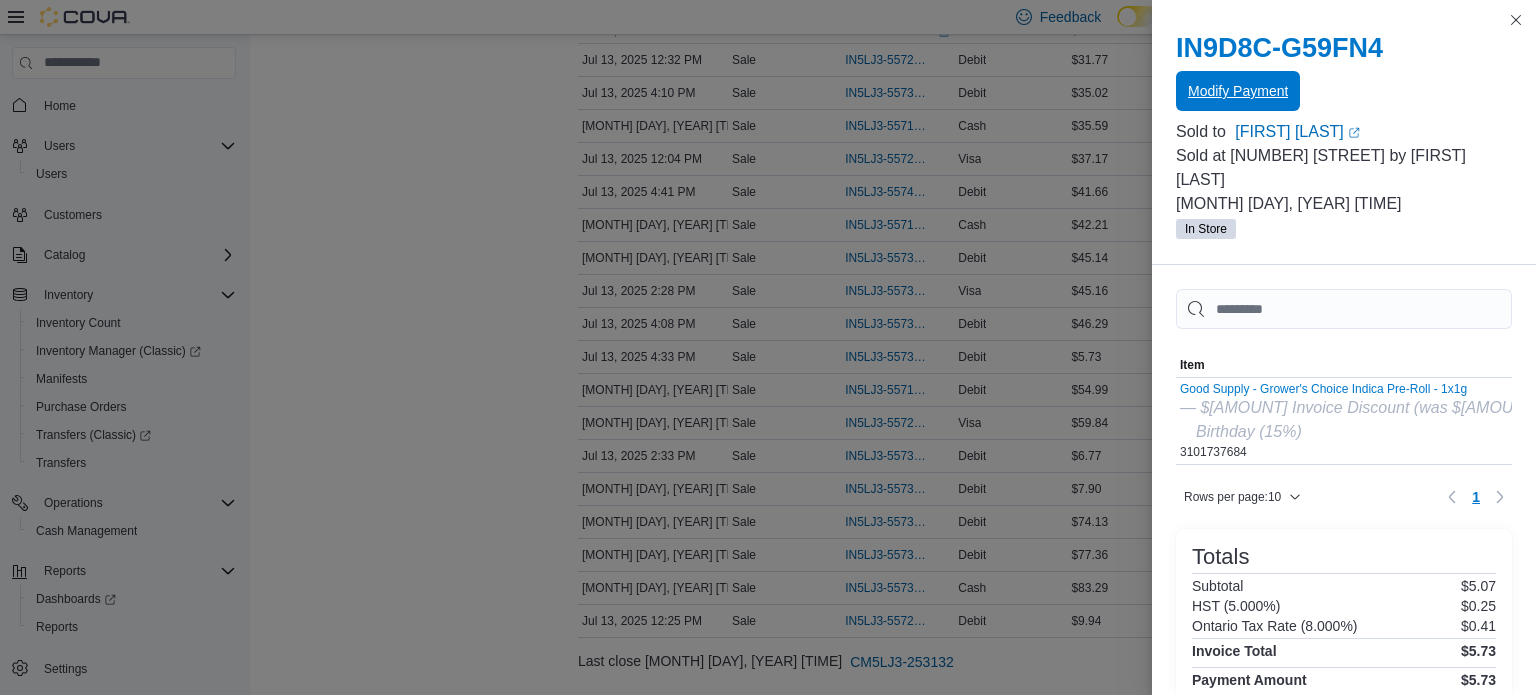 click on "Modify Payment" at bounding box center [1238, 91] 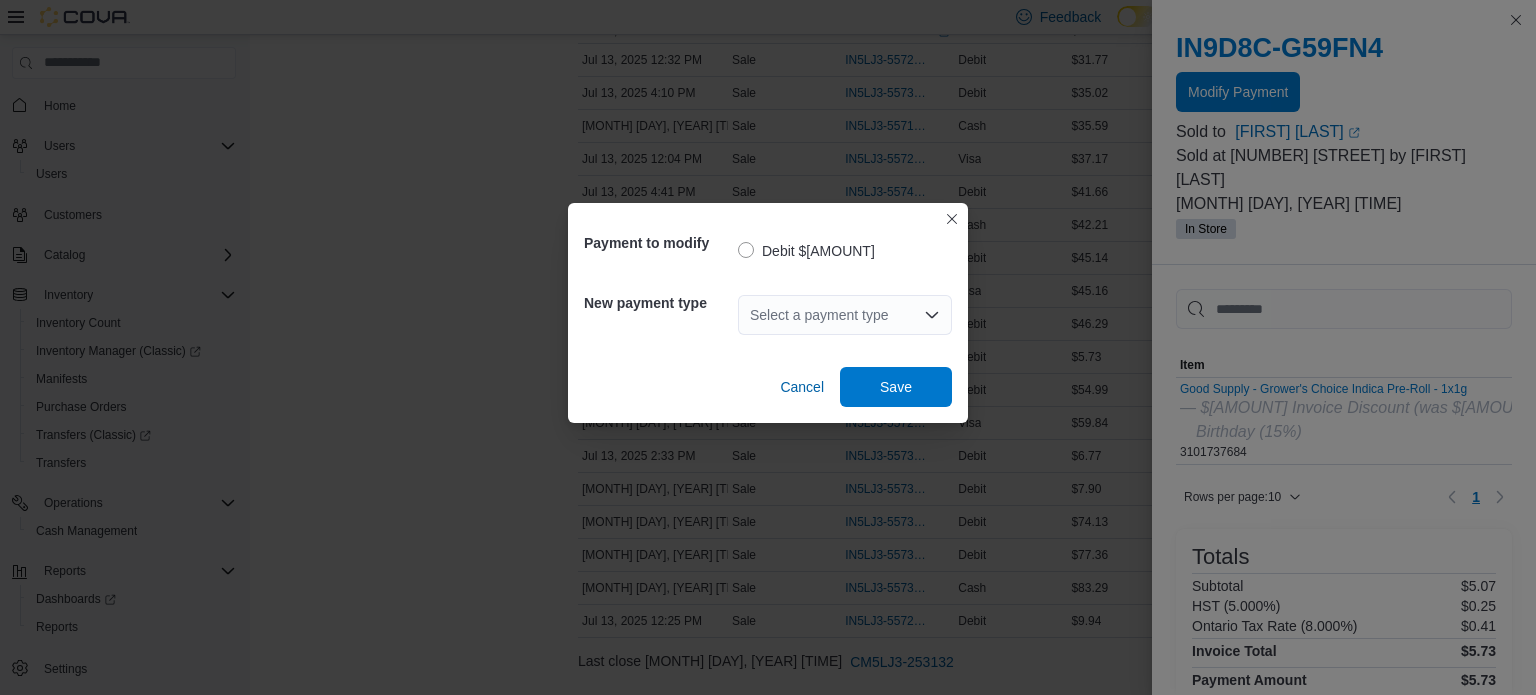click on "Select a payment type" at bounding box center (845, 315) 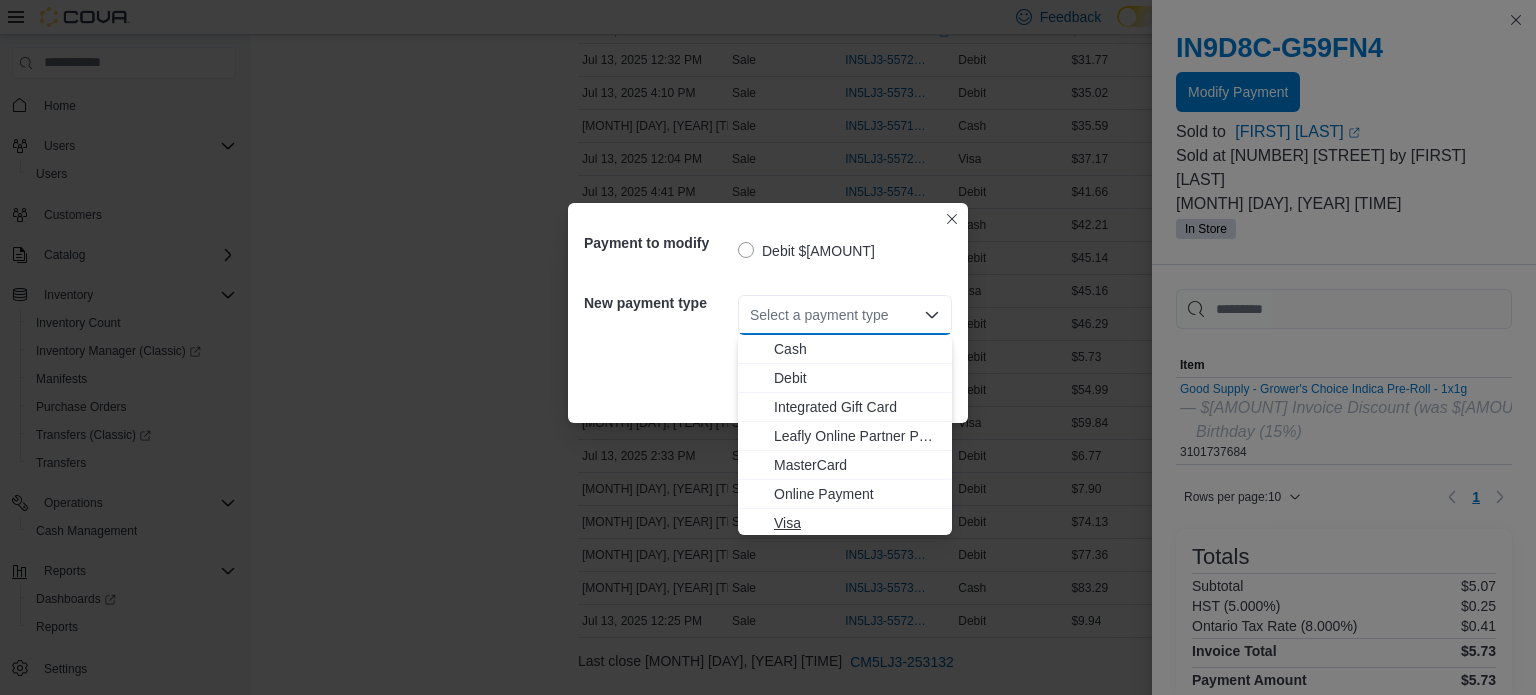 click on "Visa" at bounding box center [857, 523] 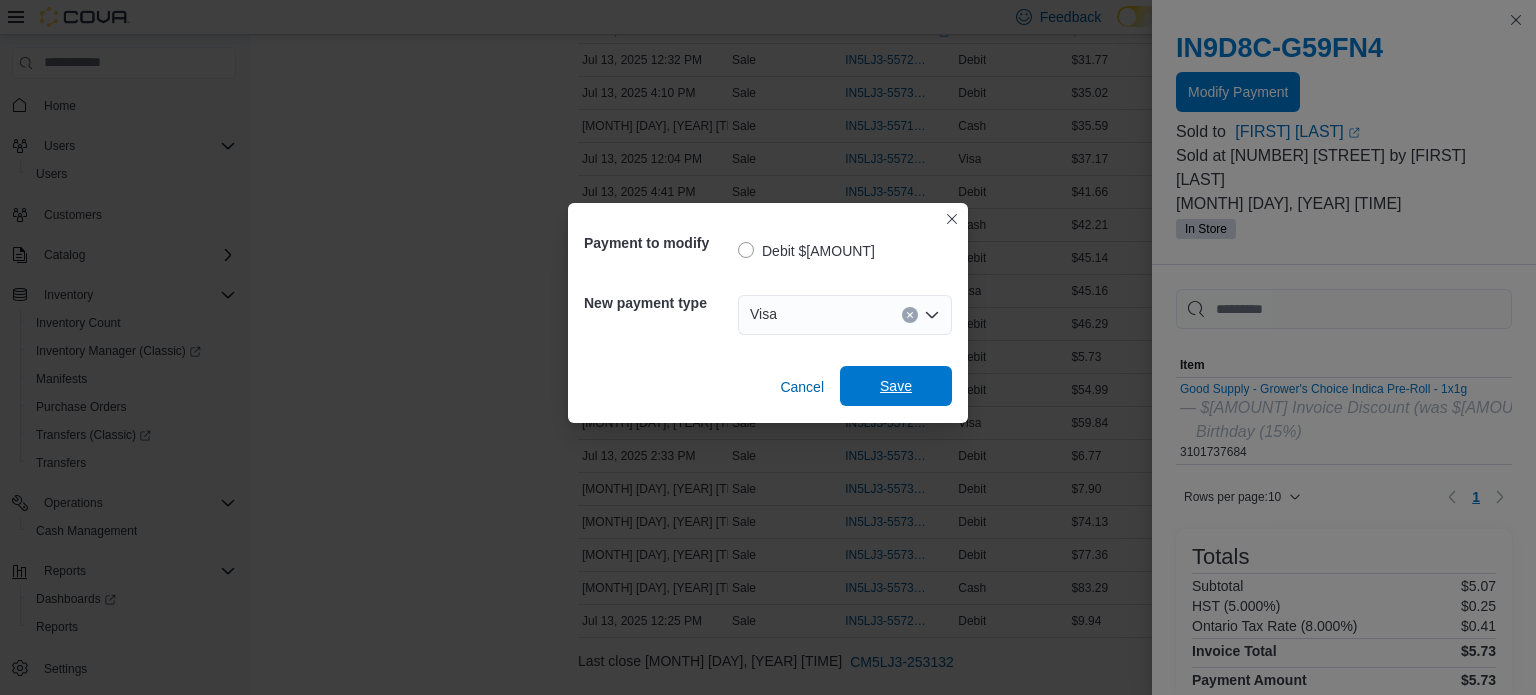 click on "Save" at bounding box center (896, 386) 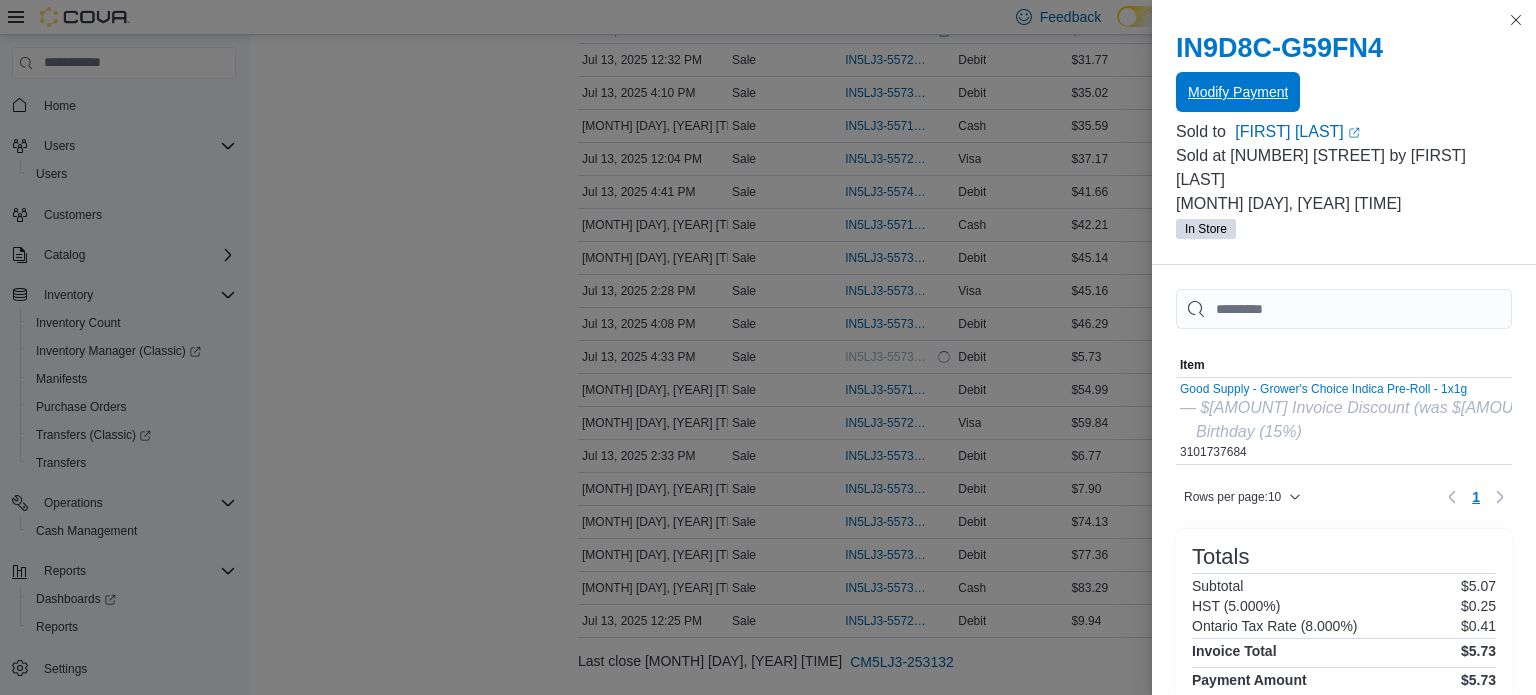 scroll, scrollTop: 0, scrollLeft: 0, axis: both 